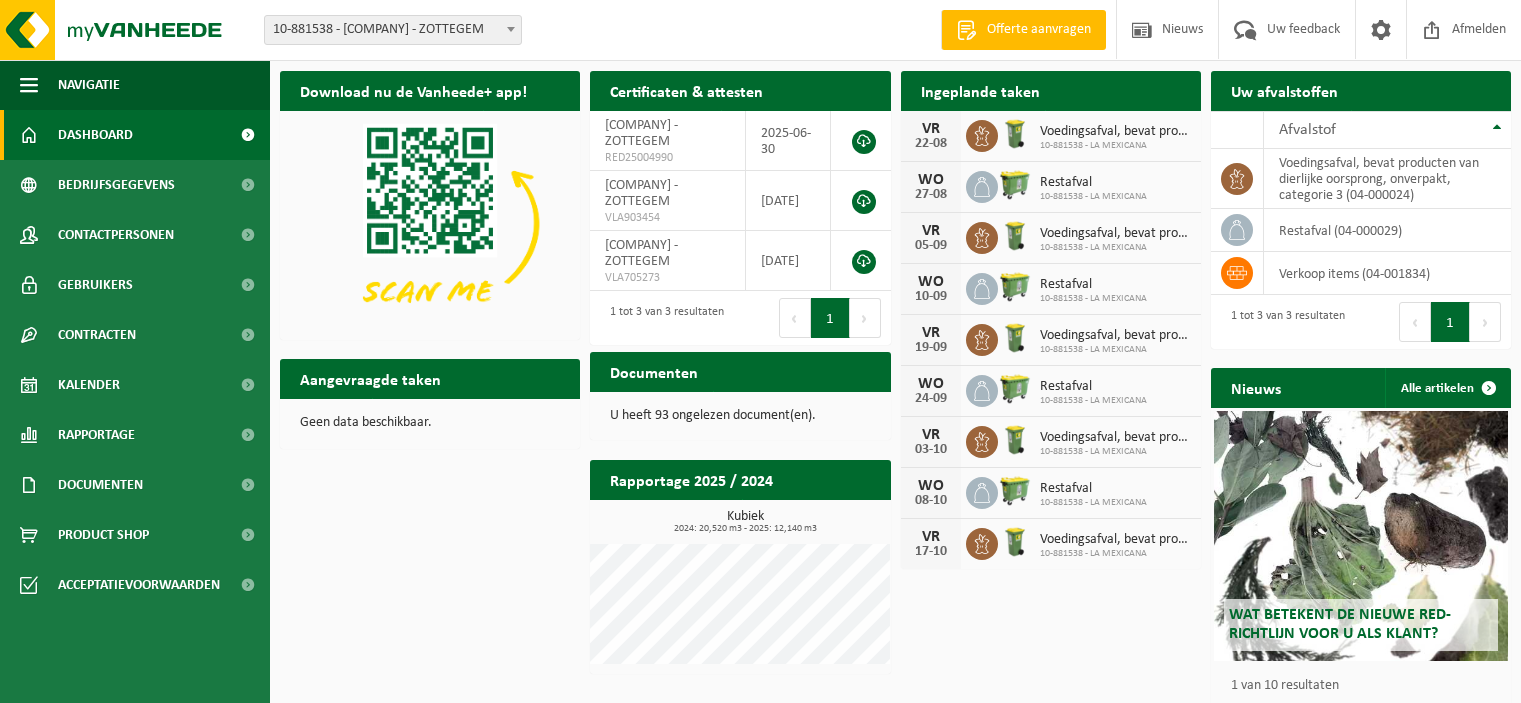 scroll, scrollTop: 0, scrollLeft: 0, axis: both 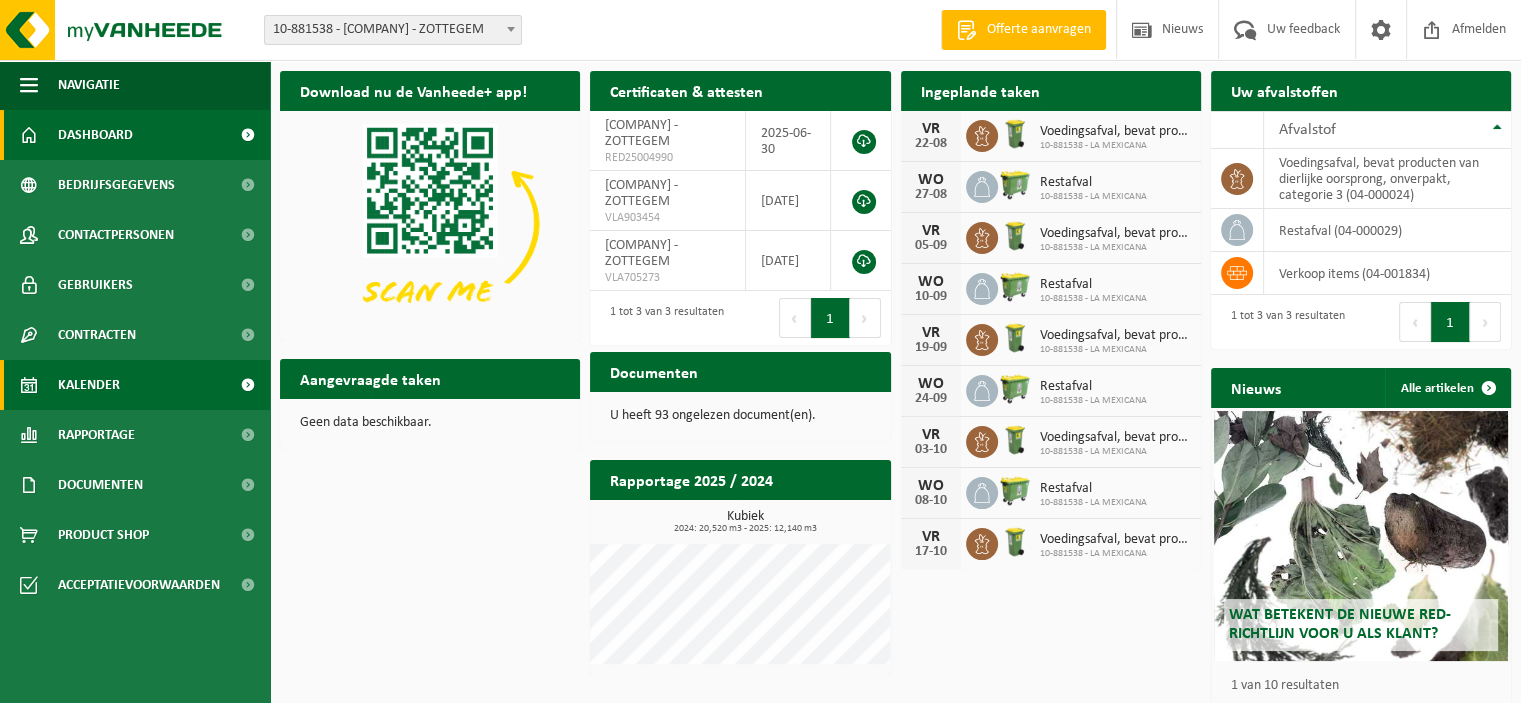 click on "Kalender" at bounding box center (89, 385) 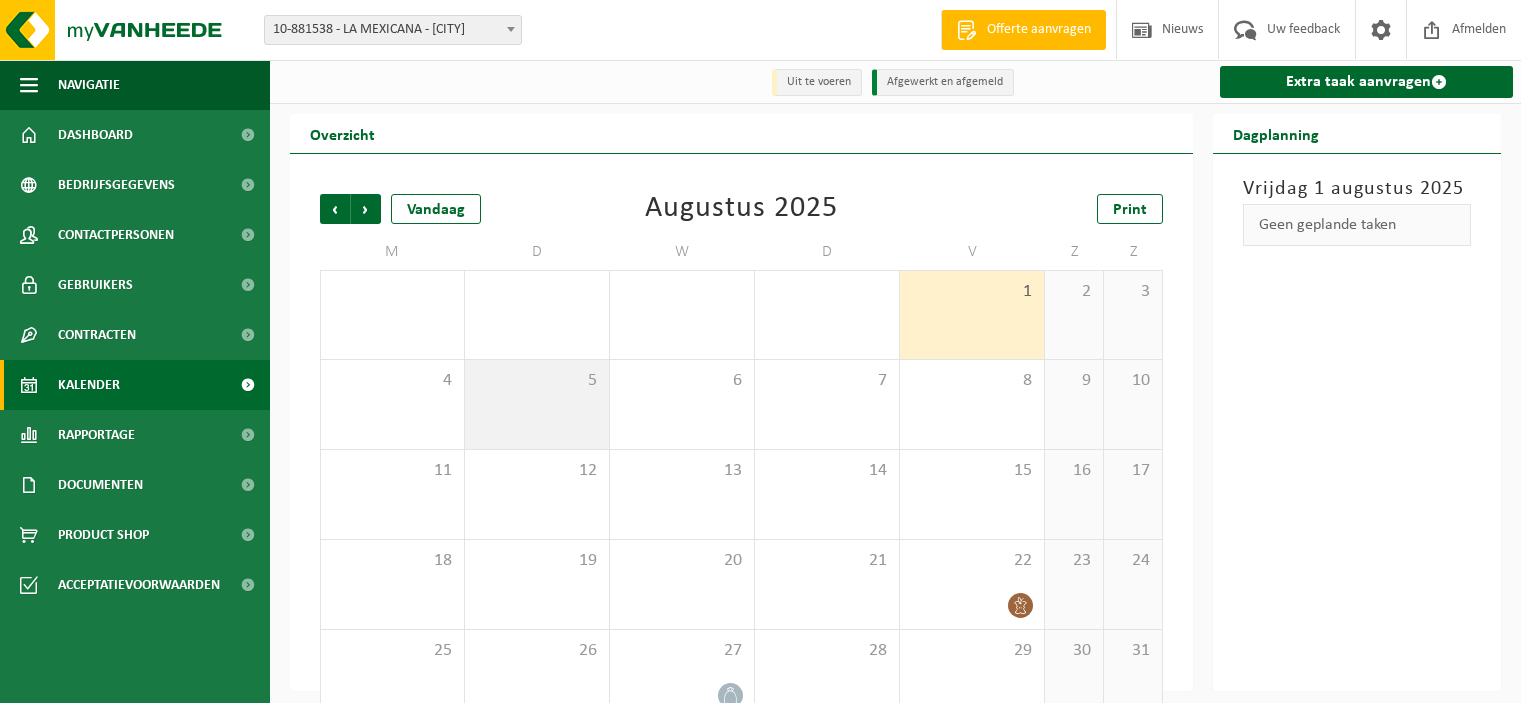 scroll, scrollTop: 0, scrollLeft: 0, axis: both 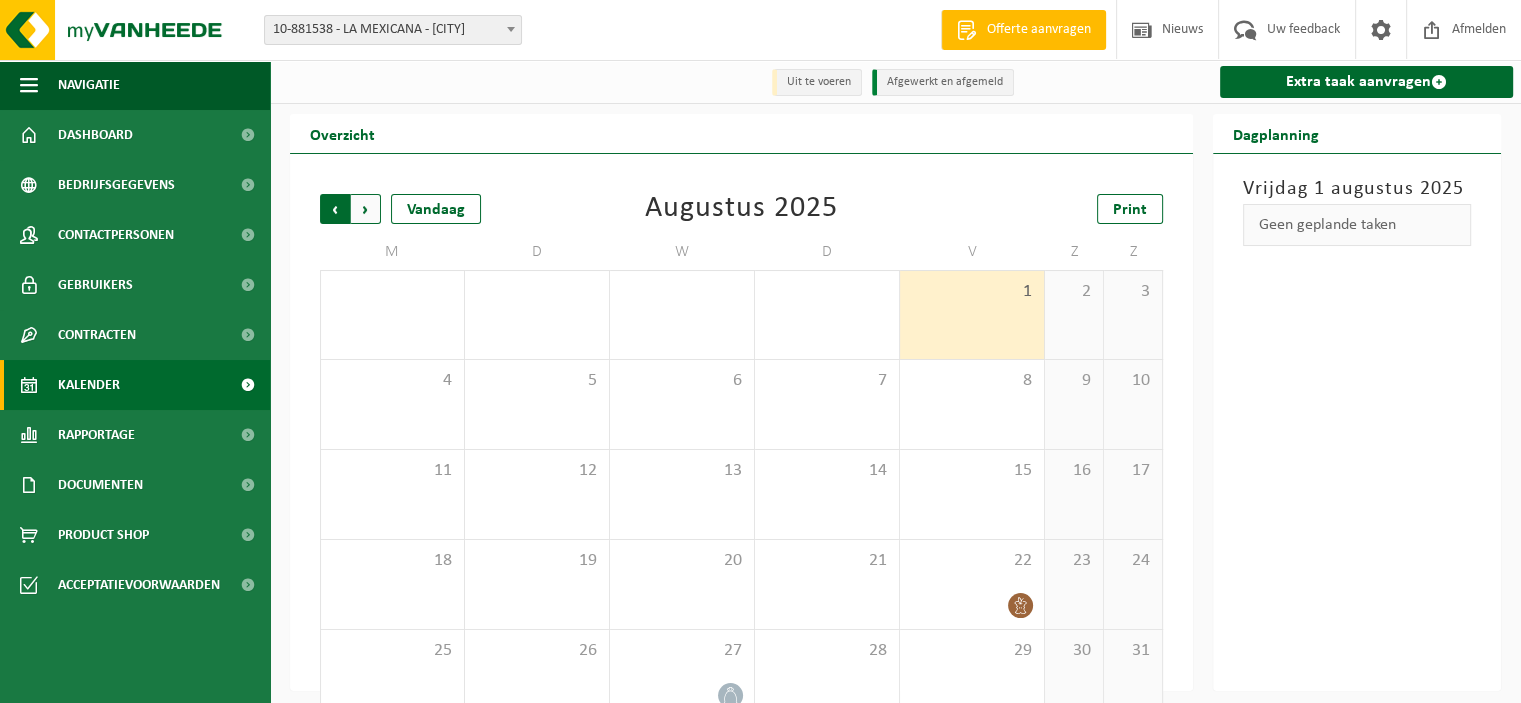 click on "Volgende" at bounding box center [366, 209] 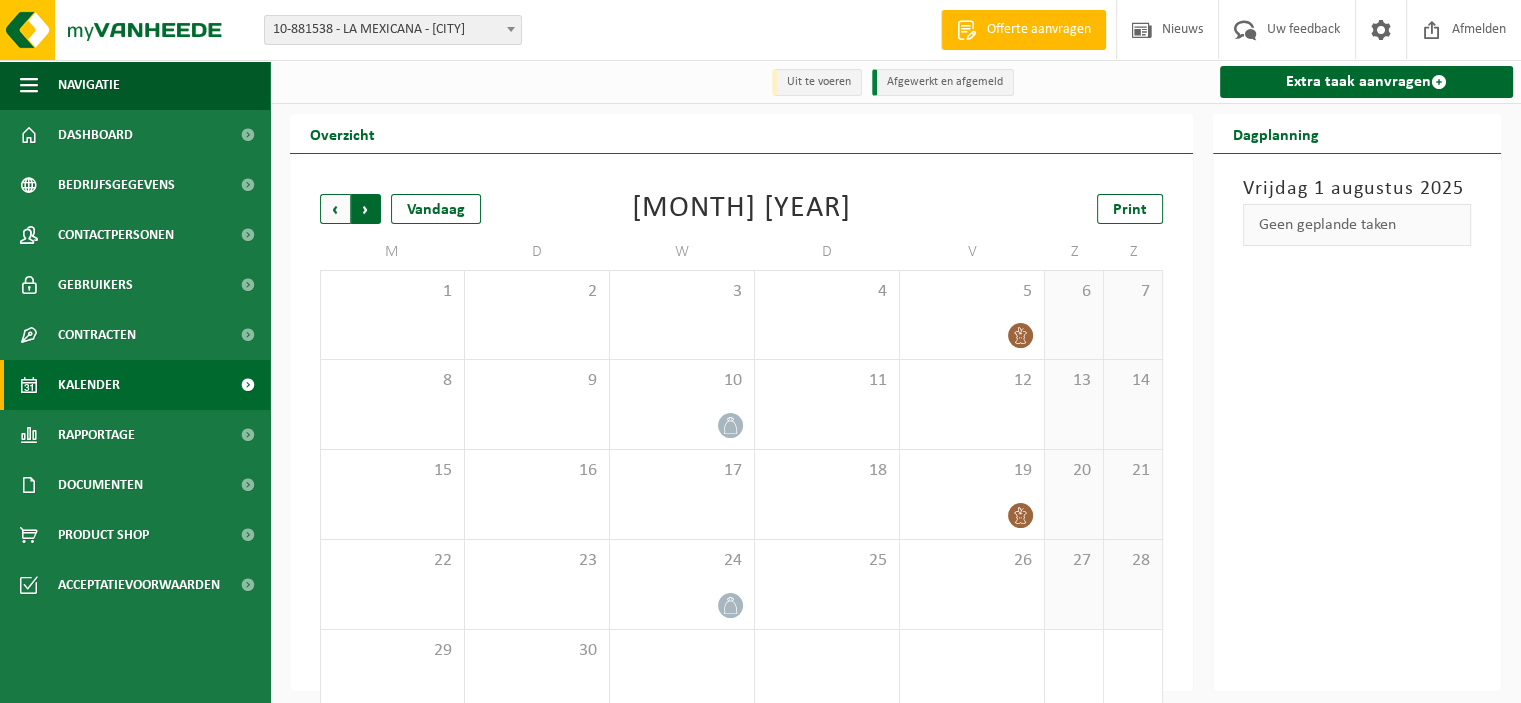 click on "Vorige" at bounding box center [335, 209] 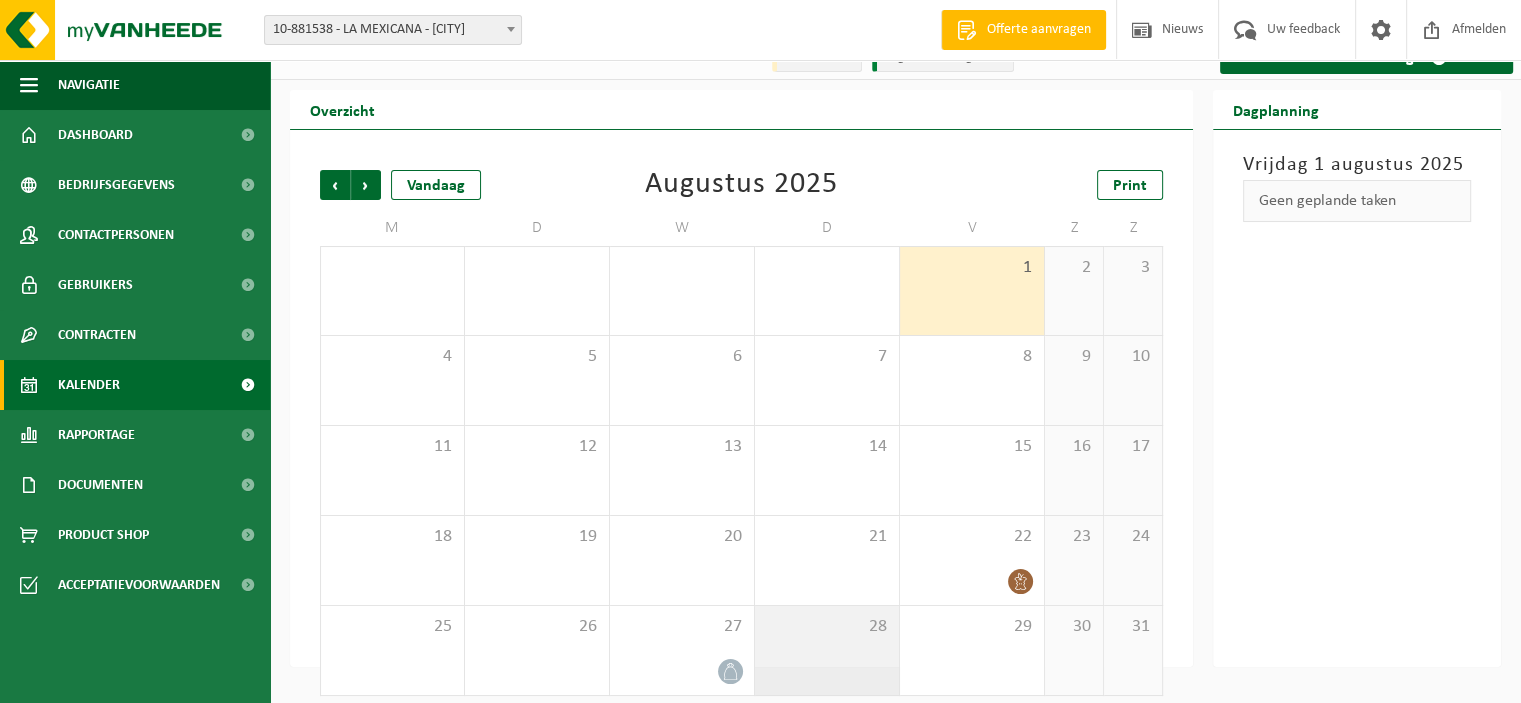 scroll, scrollTop: 38, scrollLeft: 0, axis: vertical 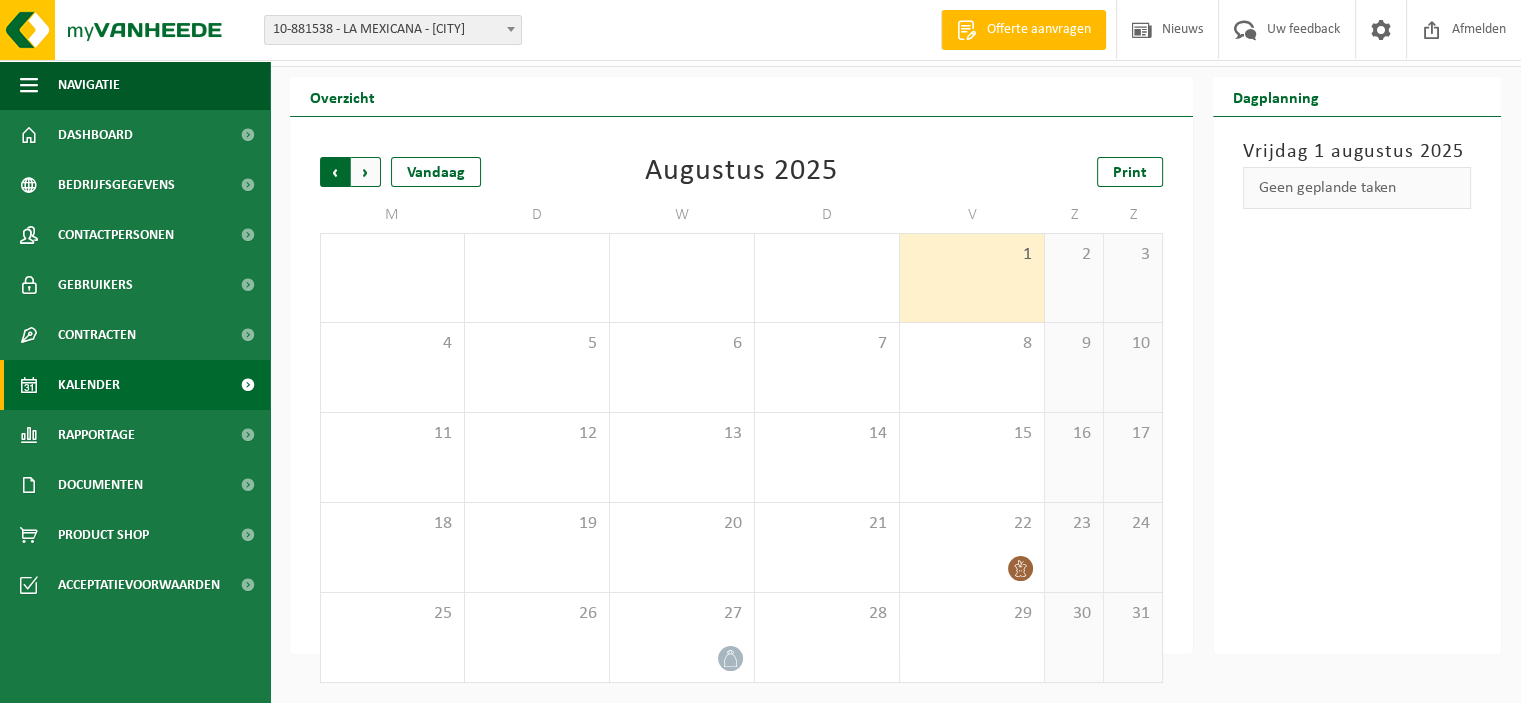 click on "Volgende" at bounding box center (366, 172) 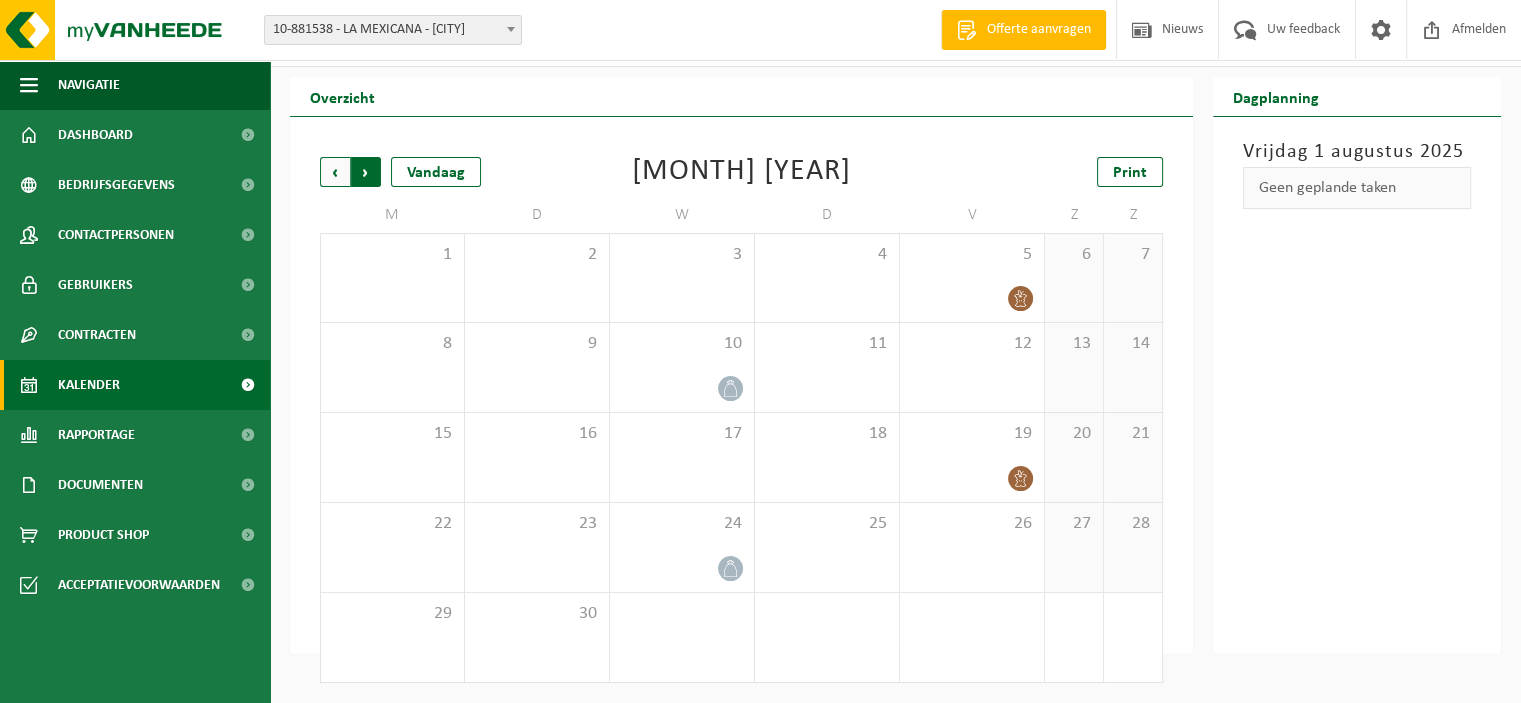 click on "Vorige" at bounding box center (335, 172) 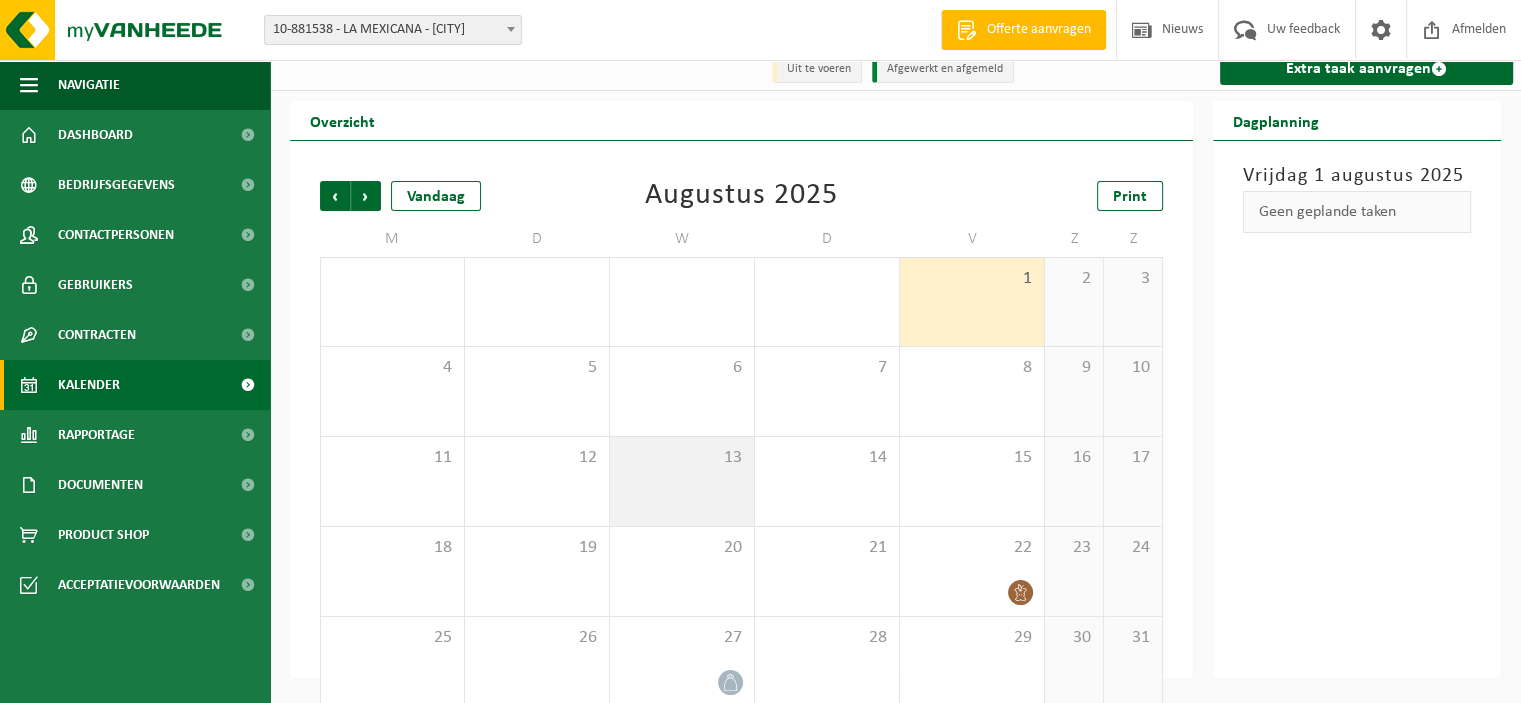 scroll, scrollTop: 0, scrollLeft: 0, axis: both 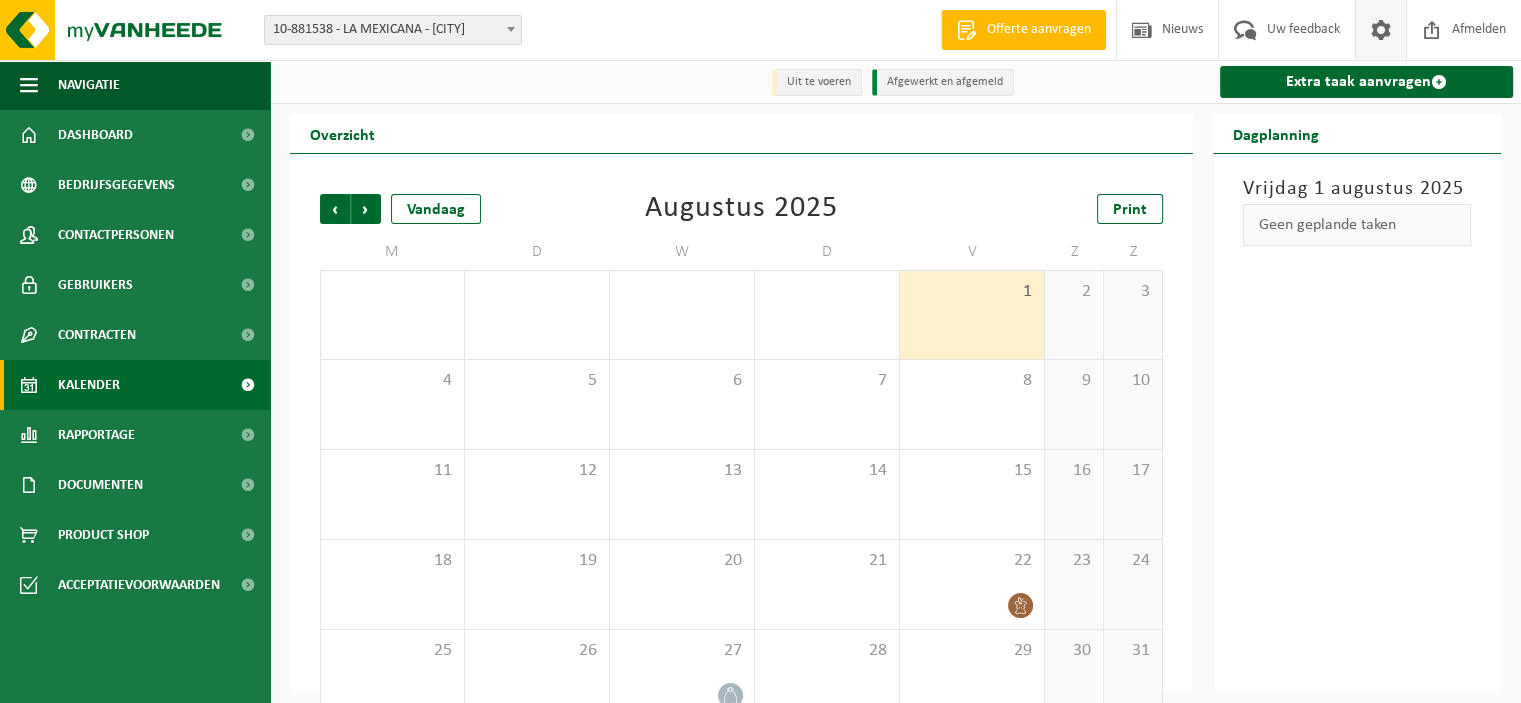 click at bounding box center (1381, 29) 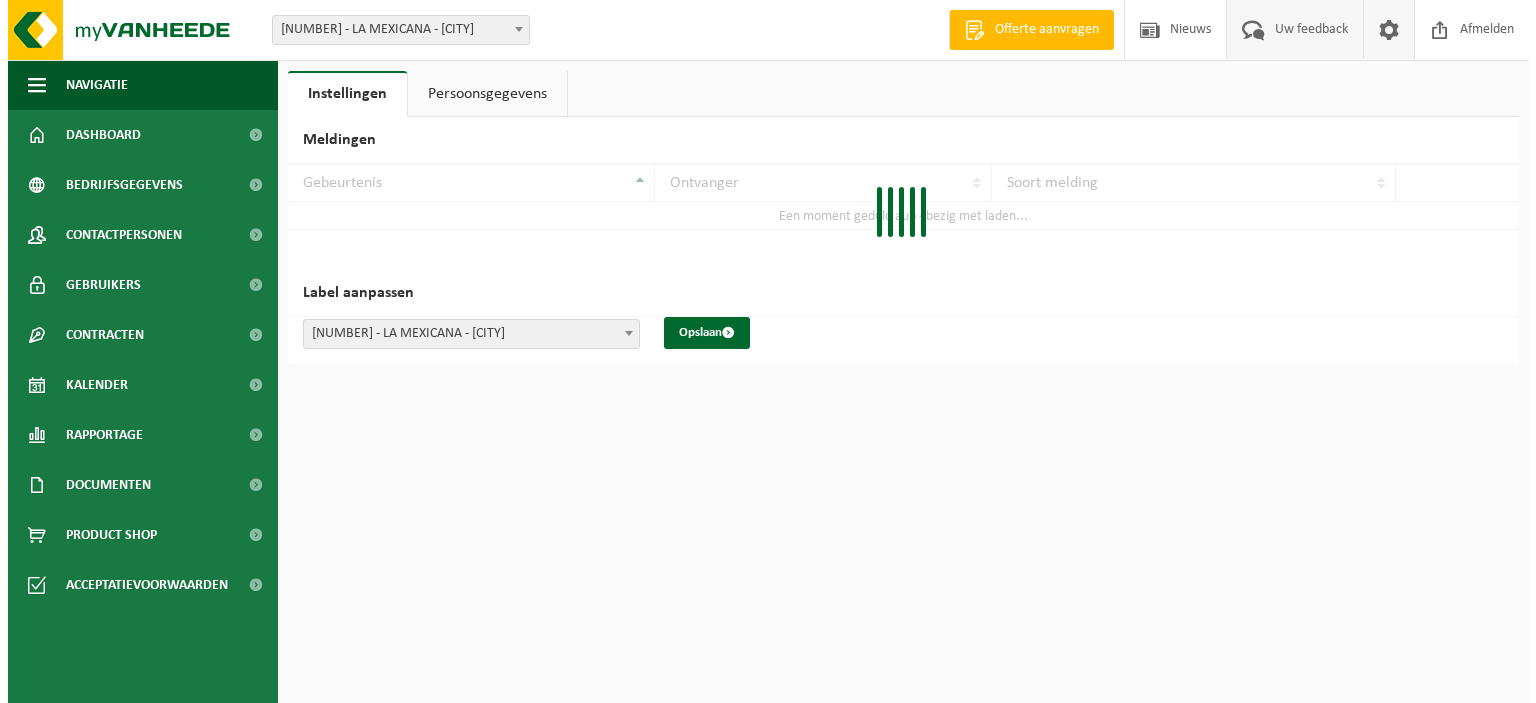 scroll, scrollTop: 0, scrollLeft: 0, axis: both 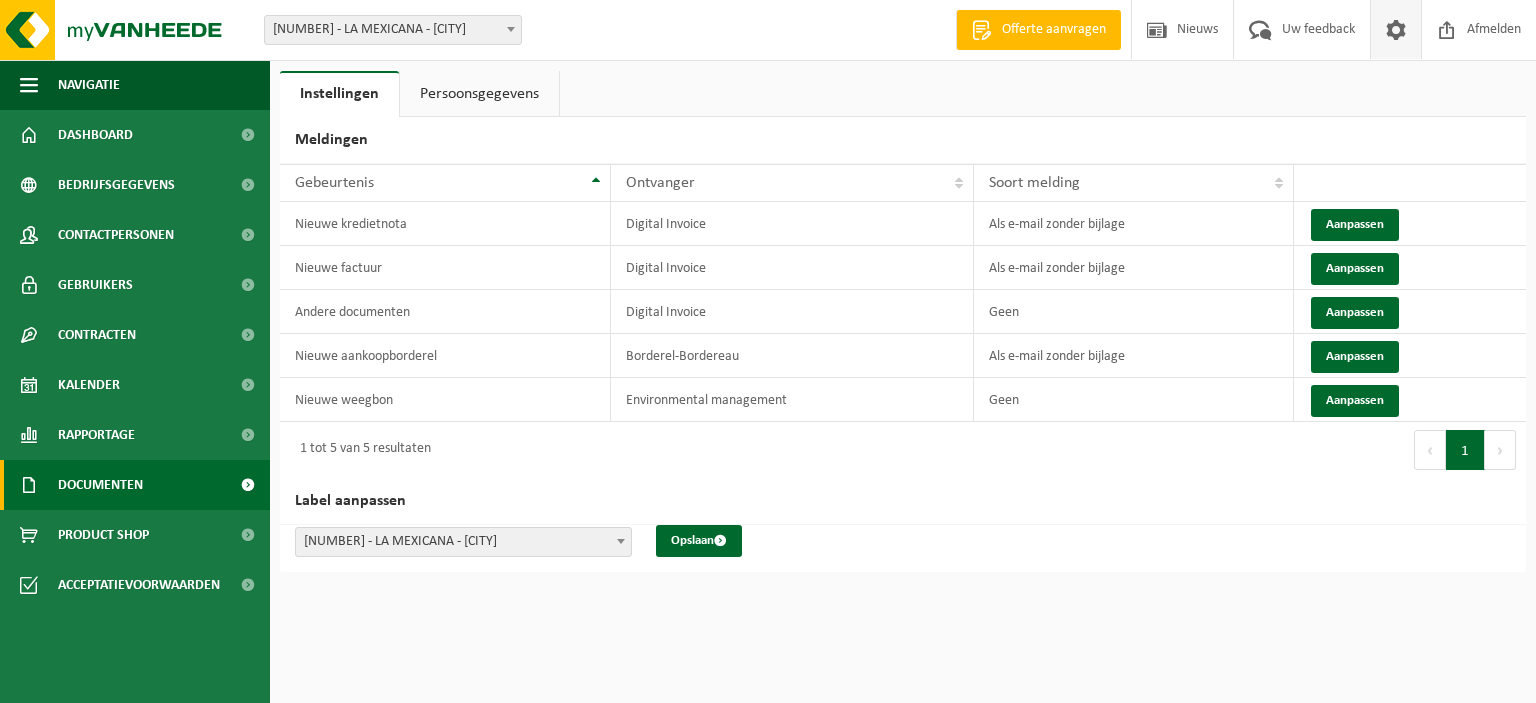 click on "Documenten" at bounding box center (100, 485) 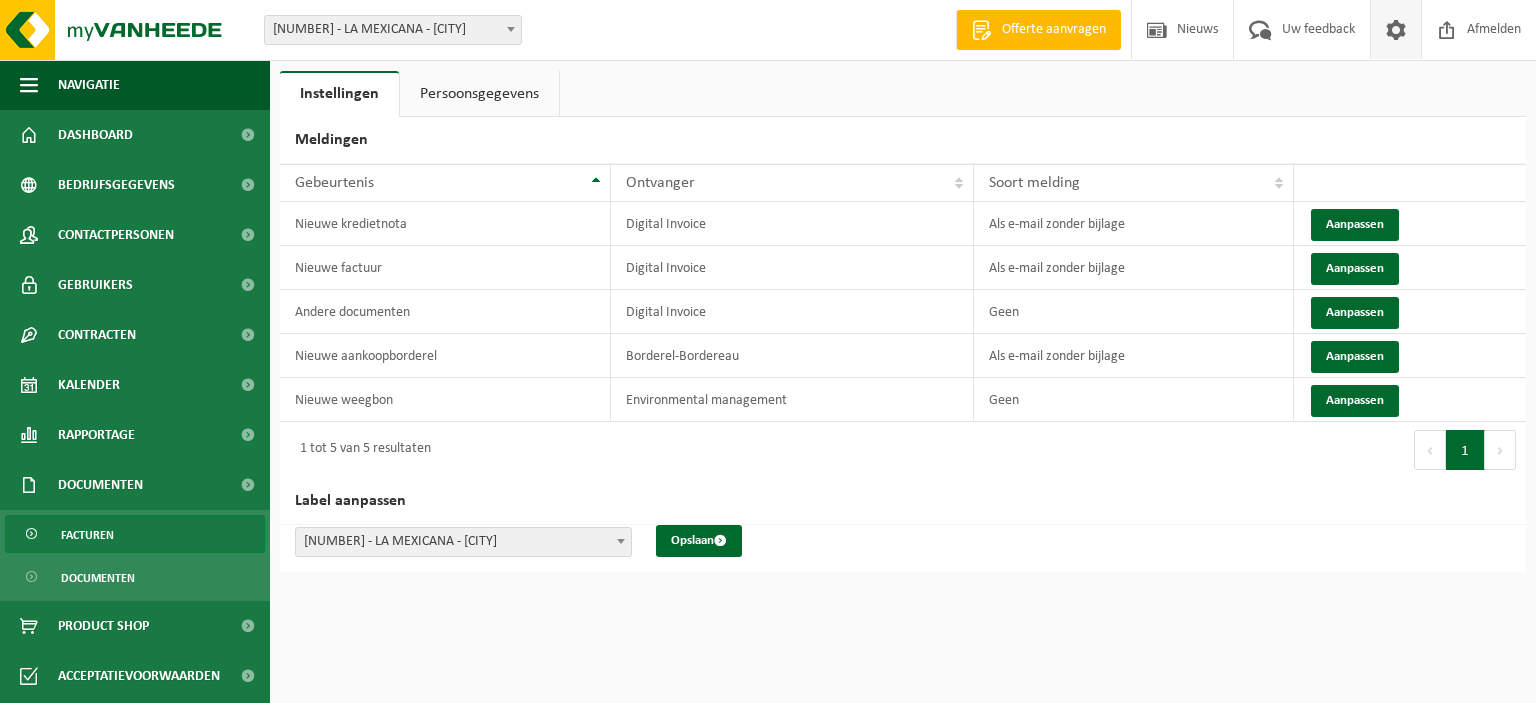 click on "Facturen" at bounding box center (87, 535) 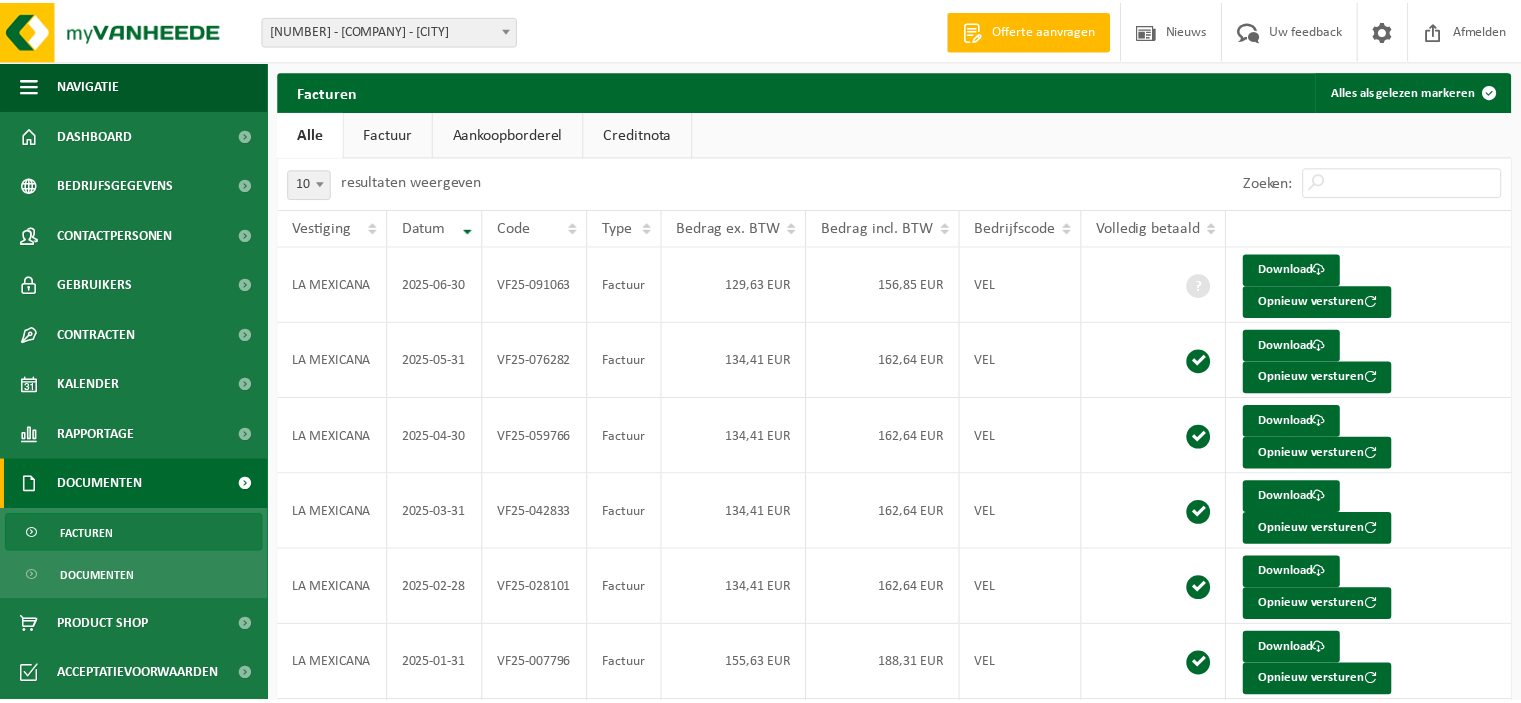 scroll, scrollTop: 0, scrollLeft: 0, axis: both 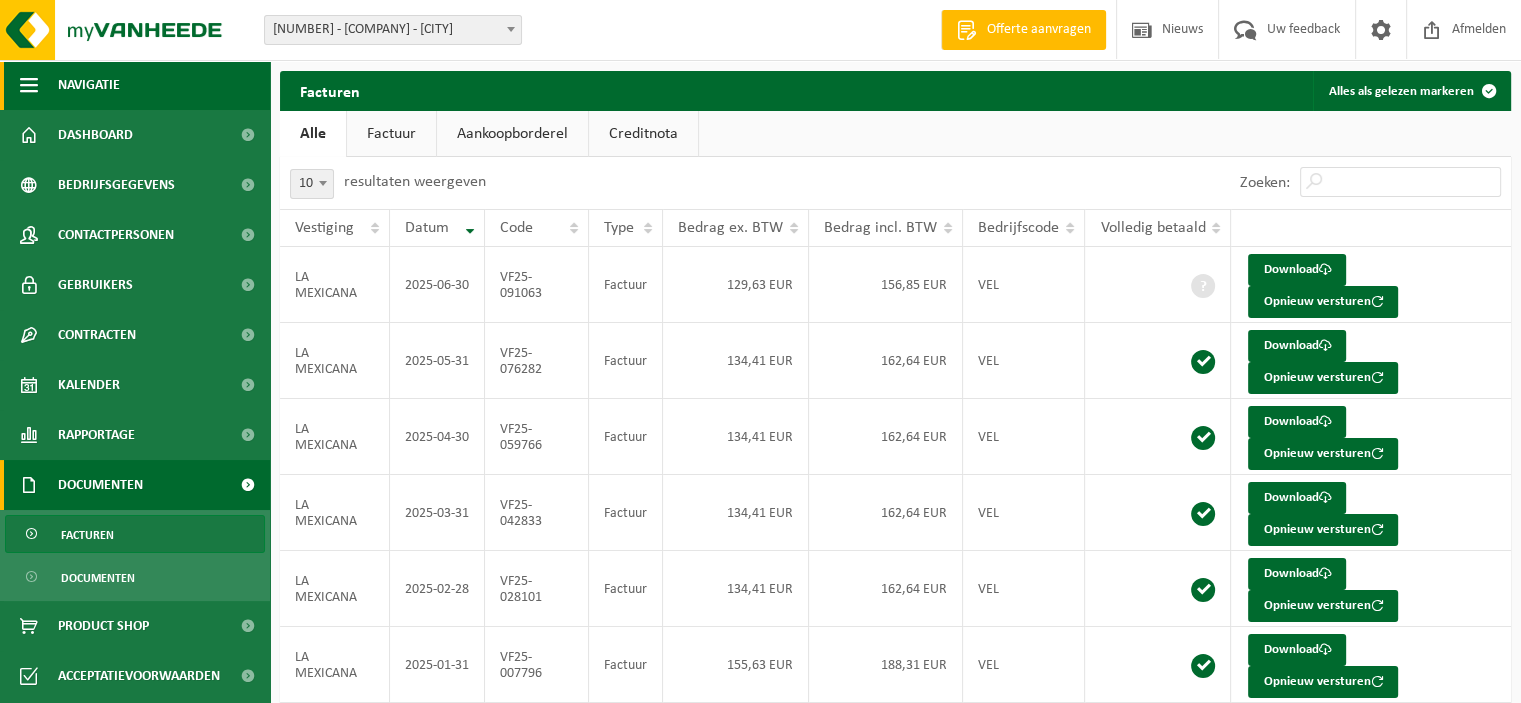 click on "Navigatie" at bounding box center [135, 85] 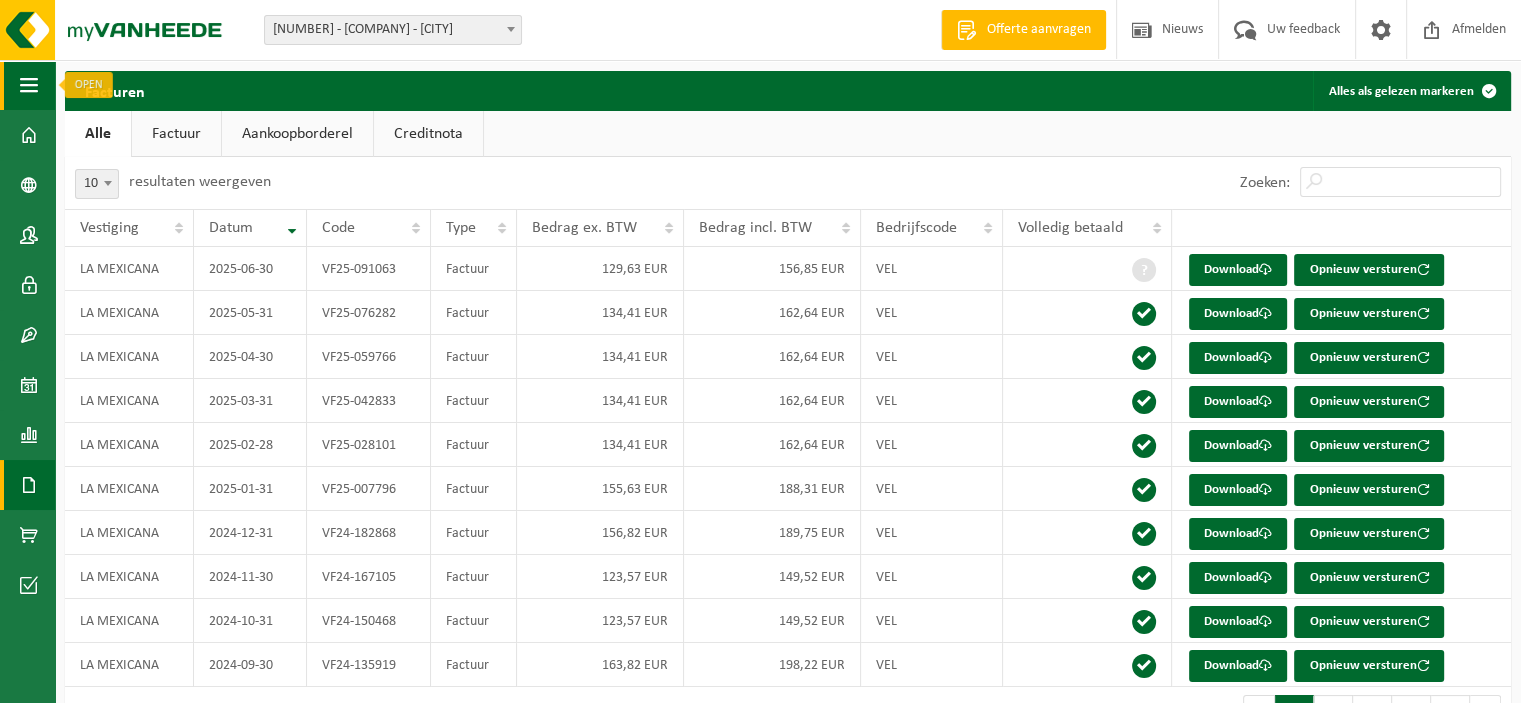 click on "Navigatie" at bounding box center (27, 85) 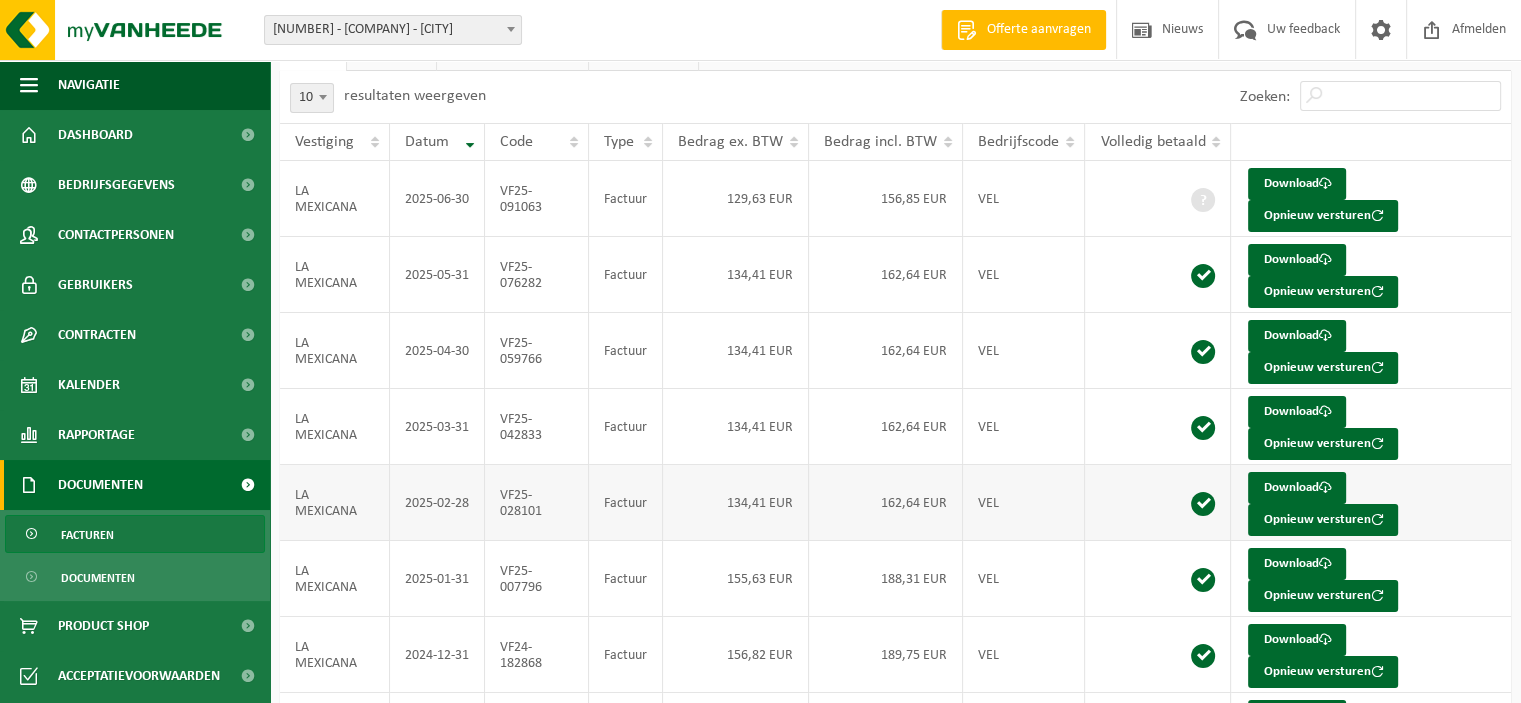 scroll, scrollTop: 0, scrollLeft: 0, axis: both 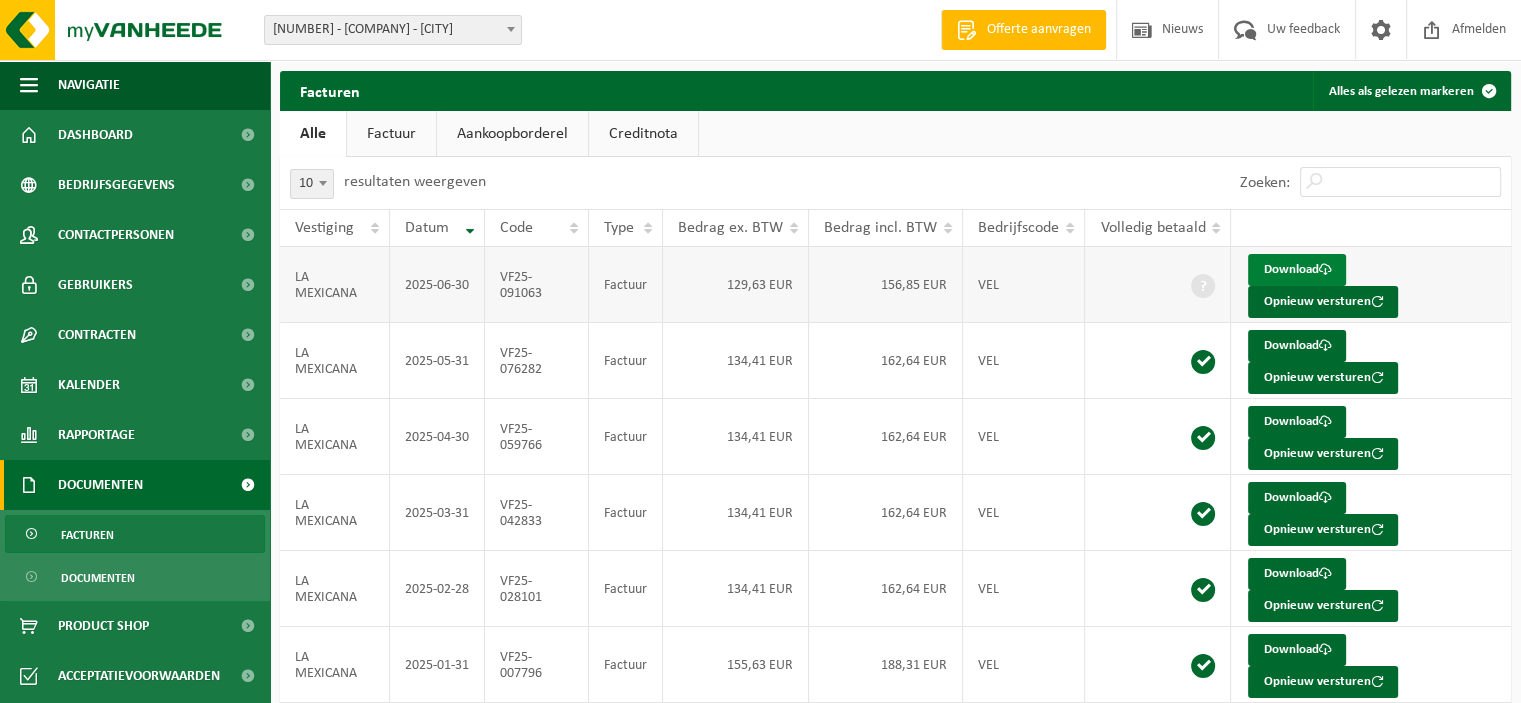 click on "Download" at bounding box center [1297, 270] 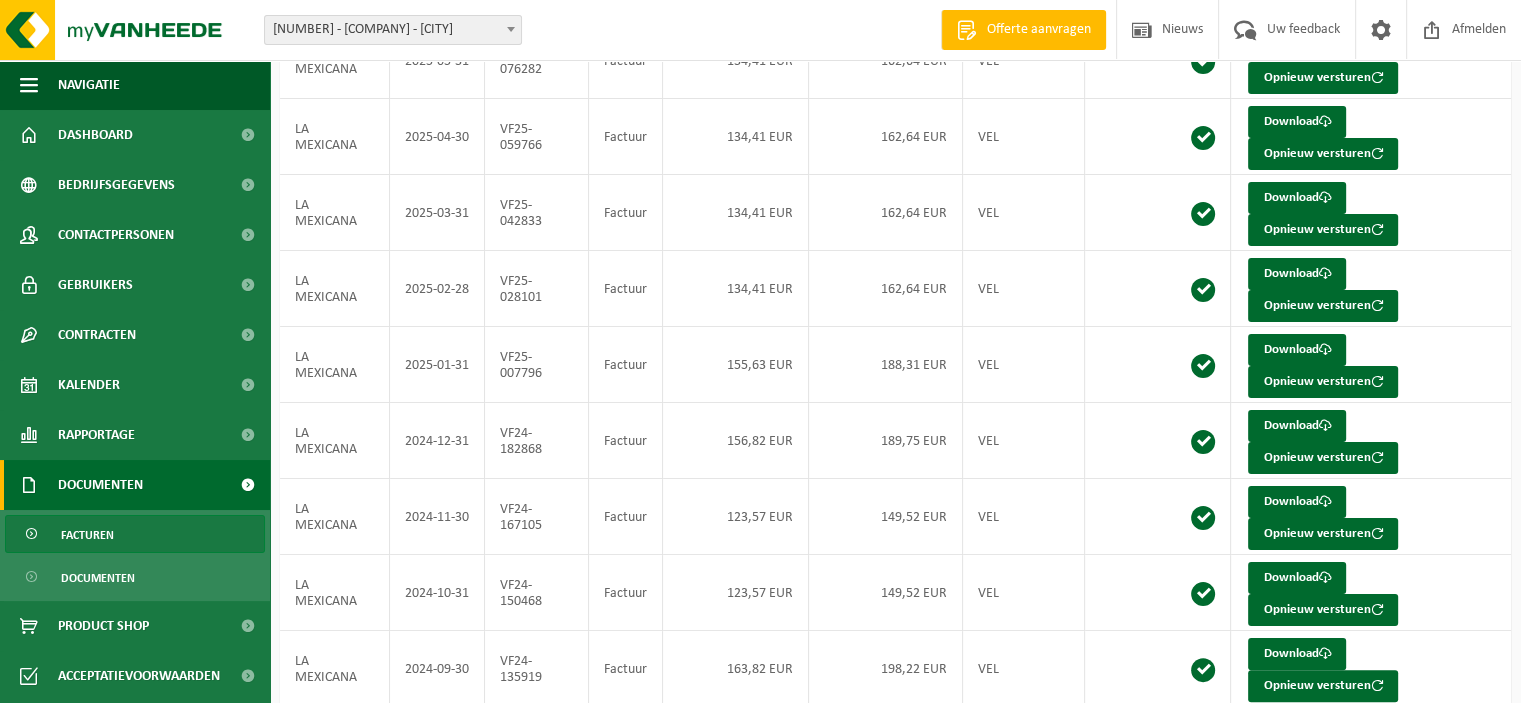 scroll, scrollTop: 372, scrollLeft: 0, axis: vertical 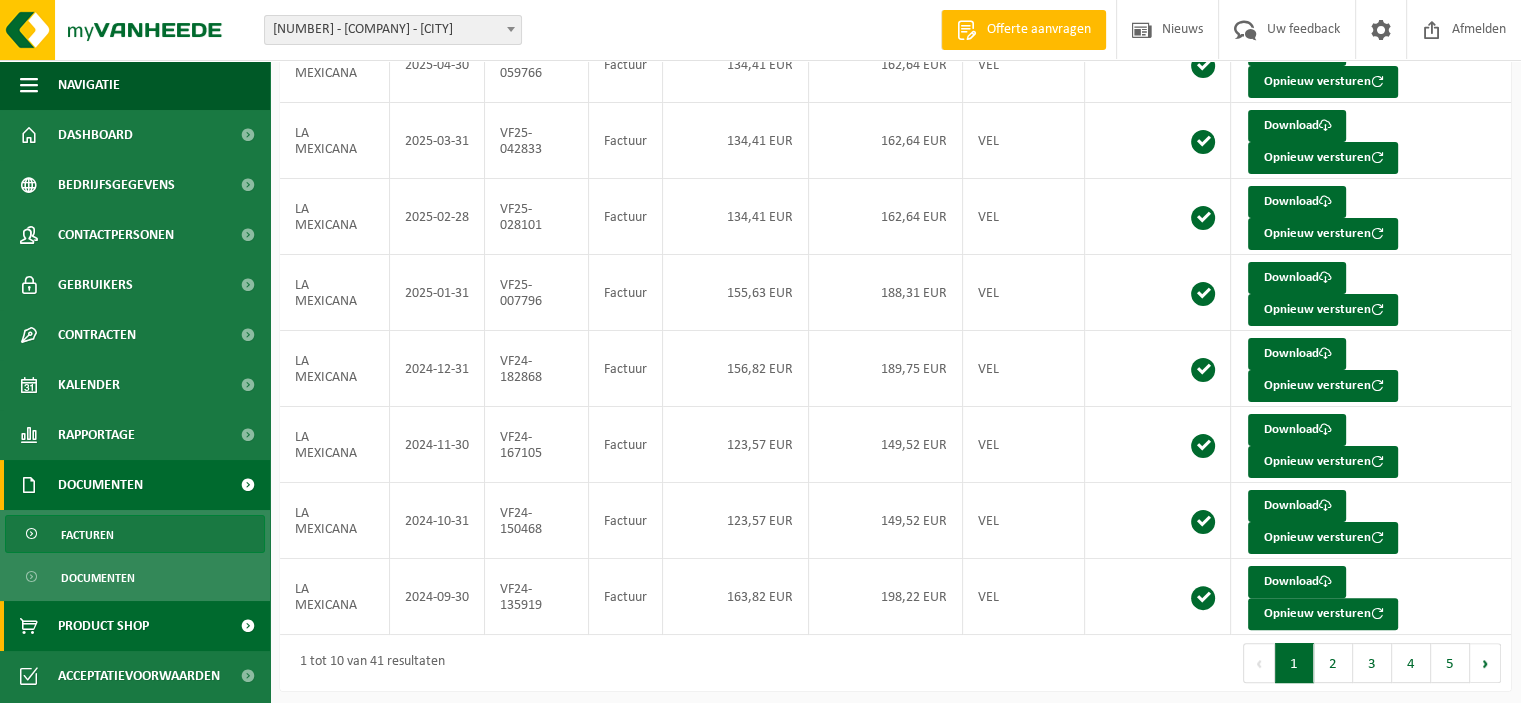 click on "Product Shop" at bounding box center (103, 626) 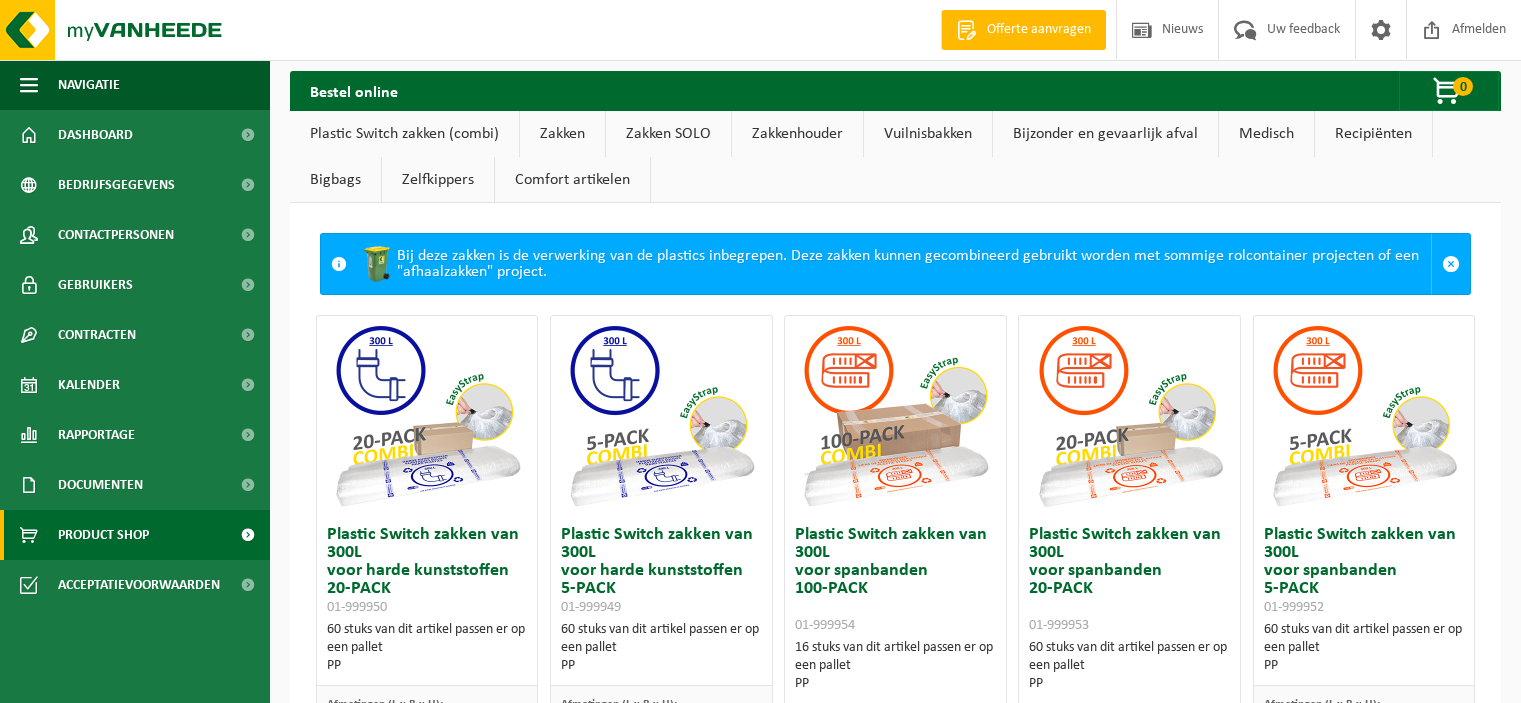 scroll, scrollTop: 0, scrollLeft: 0, axis: both 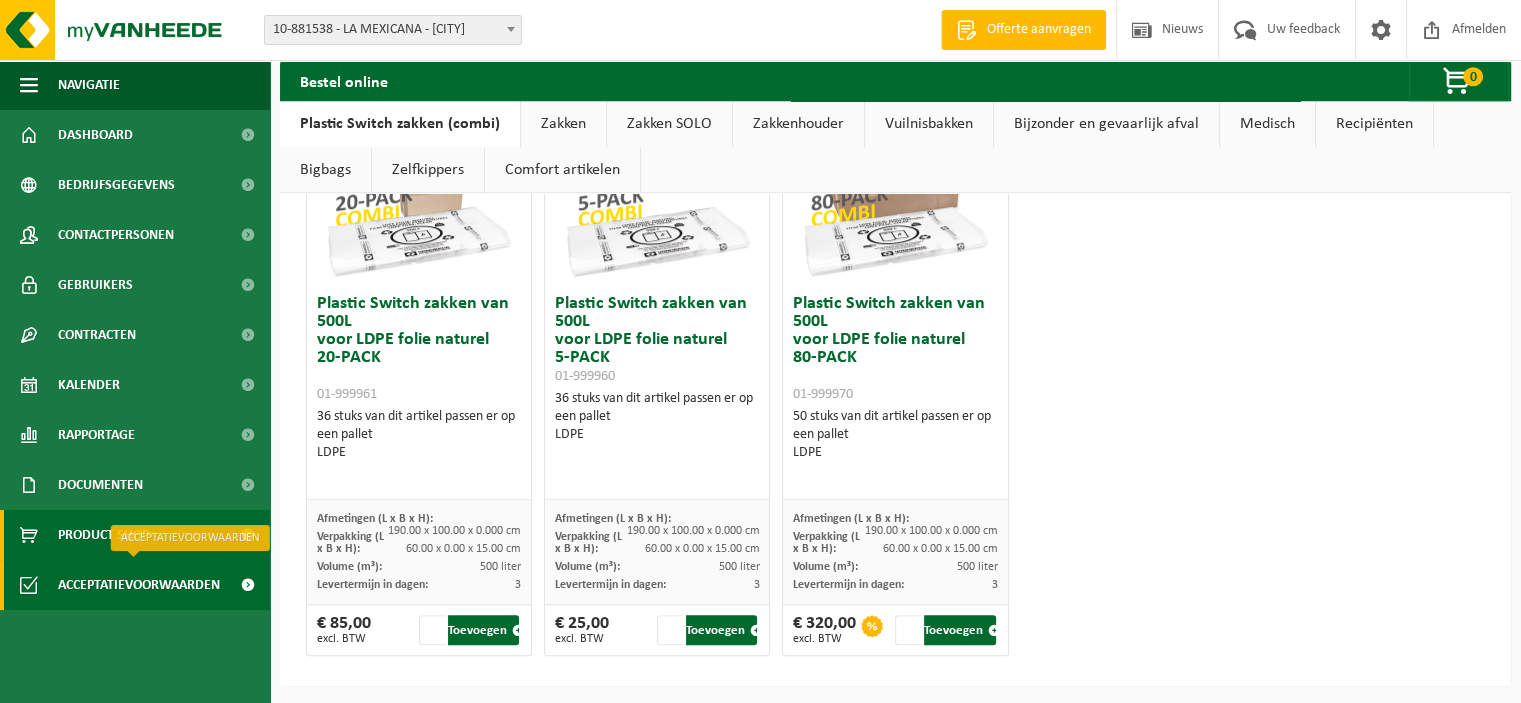 click on "Acceptatievoorwaarden" at bounding box center [139, 585] 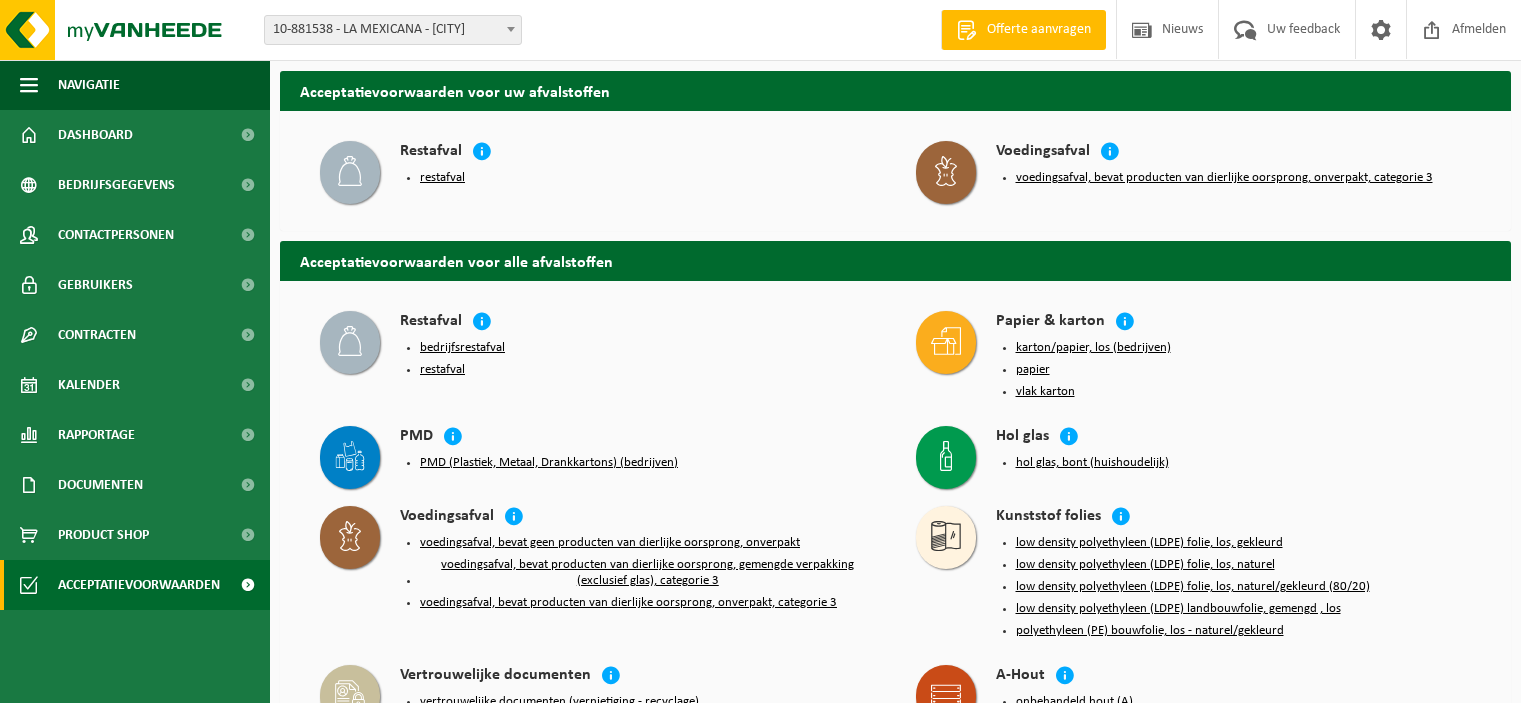 scroll, scrollTop: 0, scrollLeft: 0, axis: both 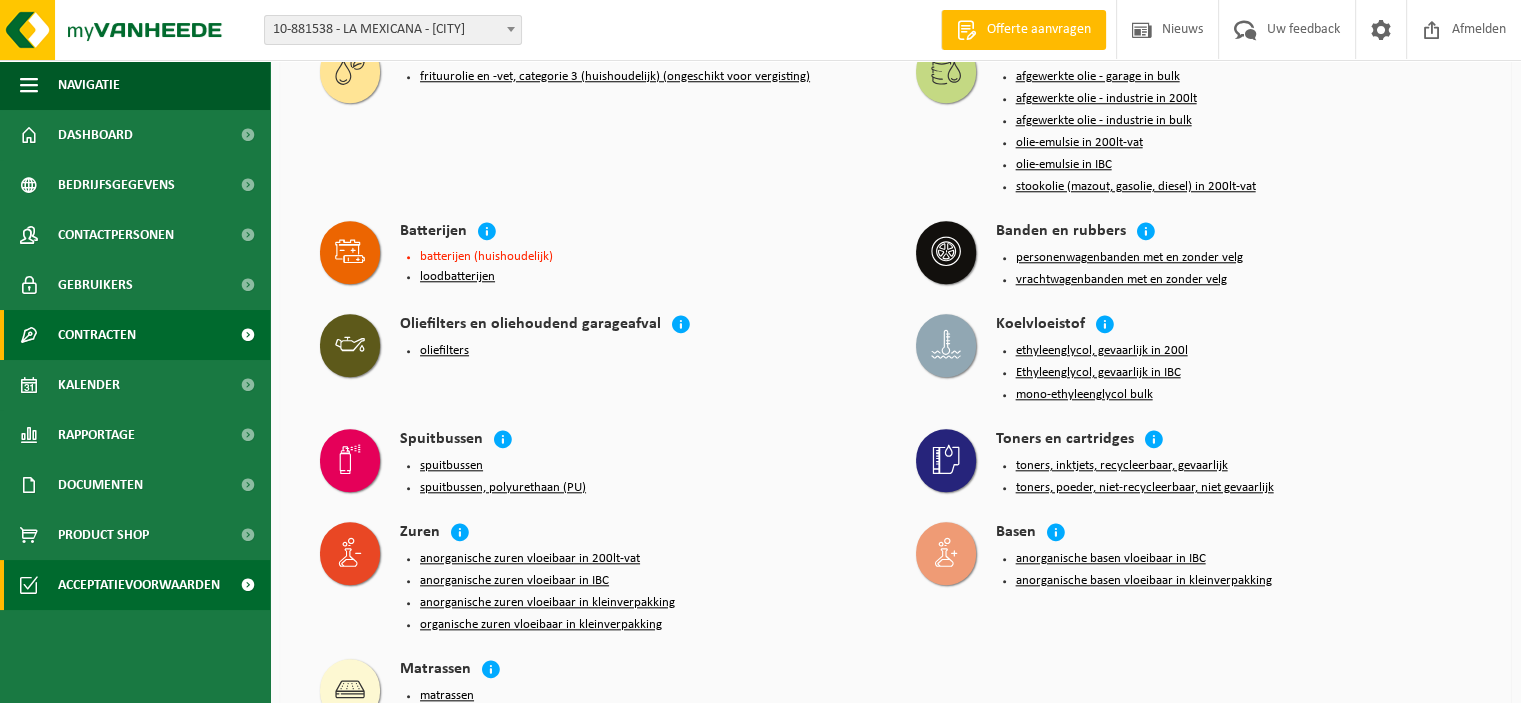click on "Contracten" at bounding box center [135, 335] 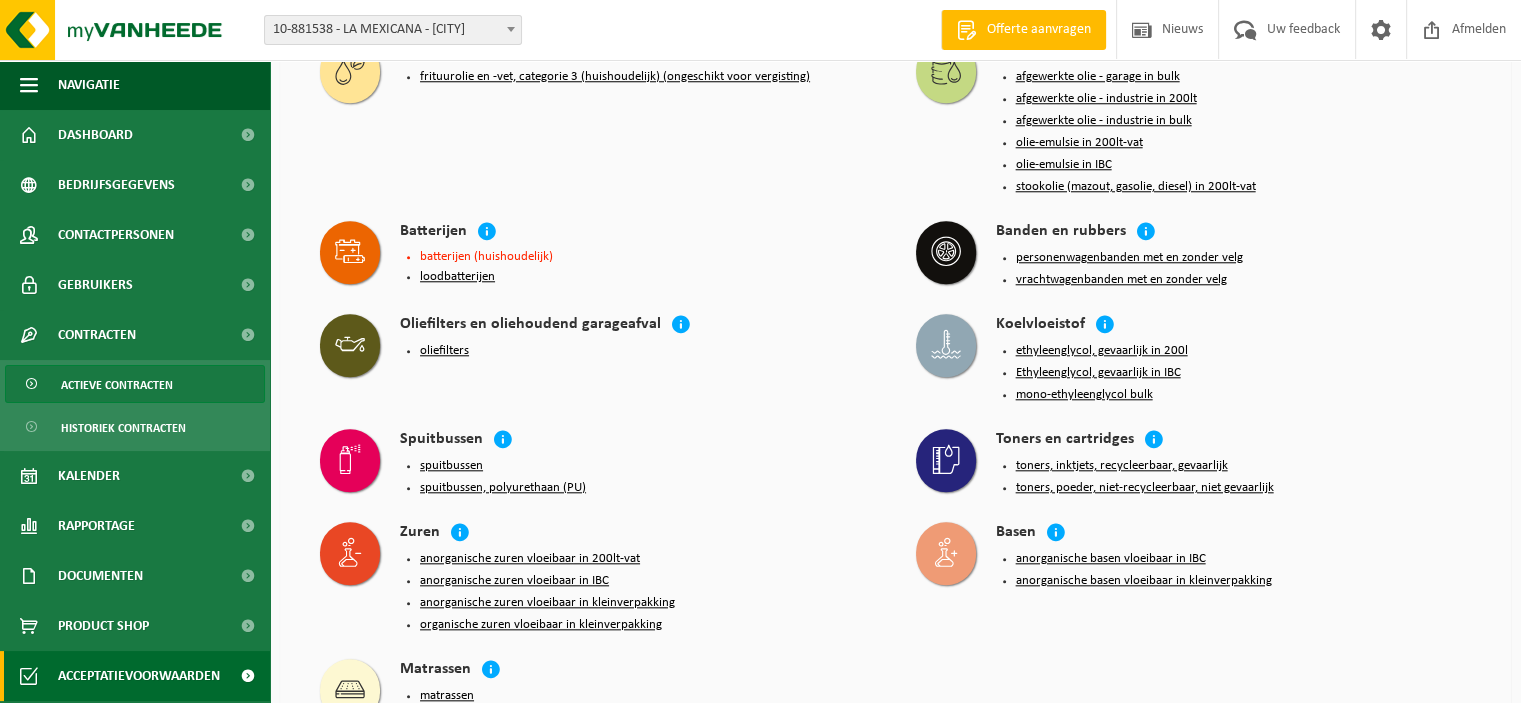 click on "Actieve contracten" at bounding box center [117, 385] 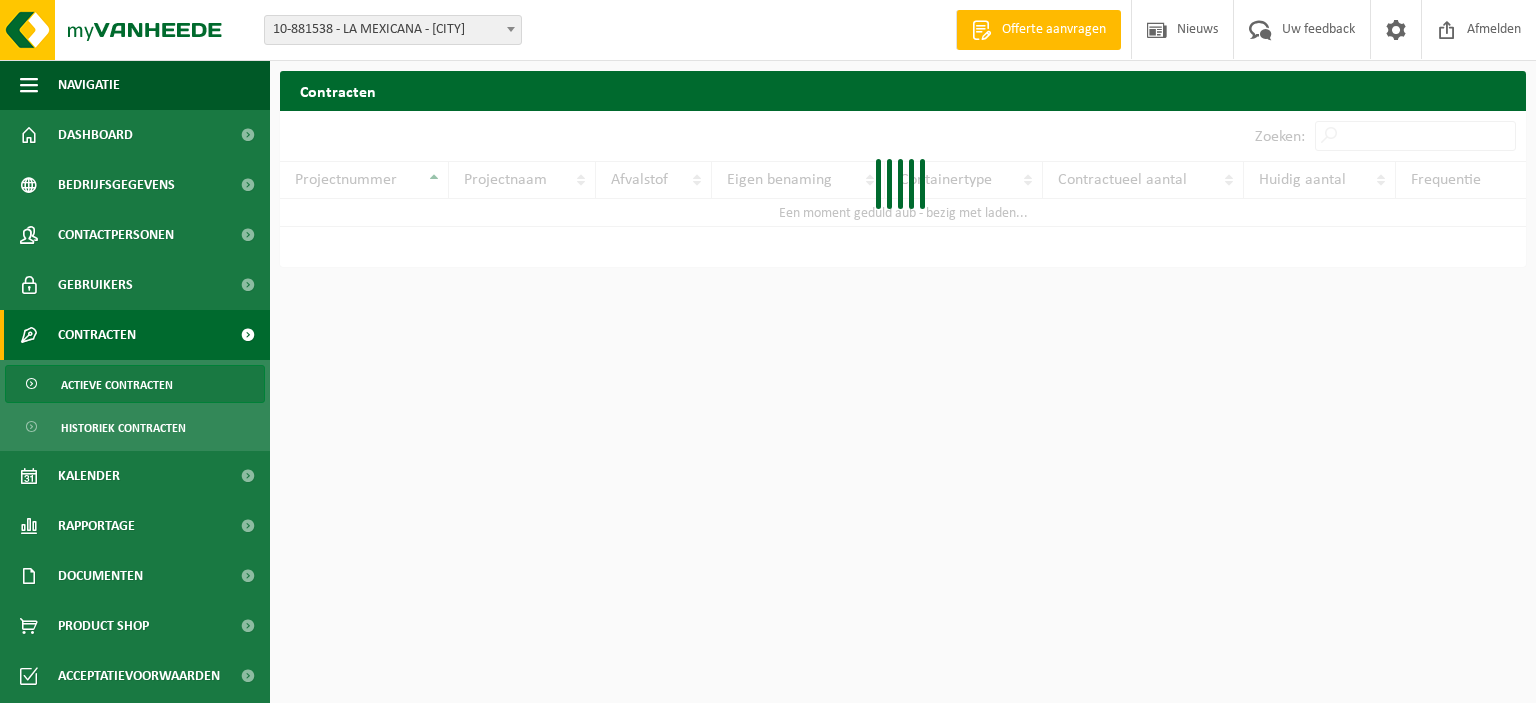 scroll, scrollTop: 0, scrollLeft: 0, axis: both 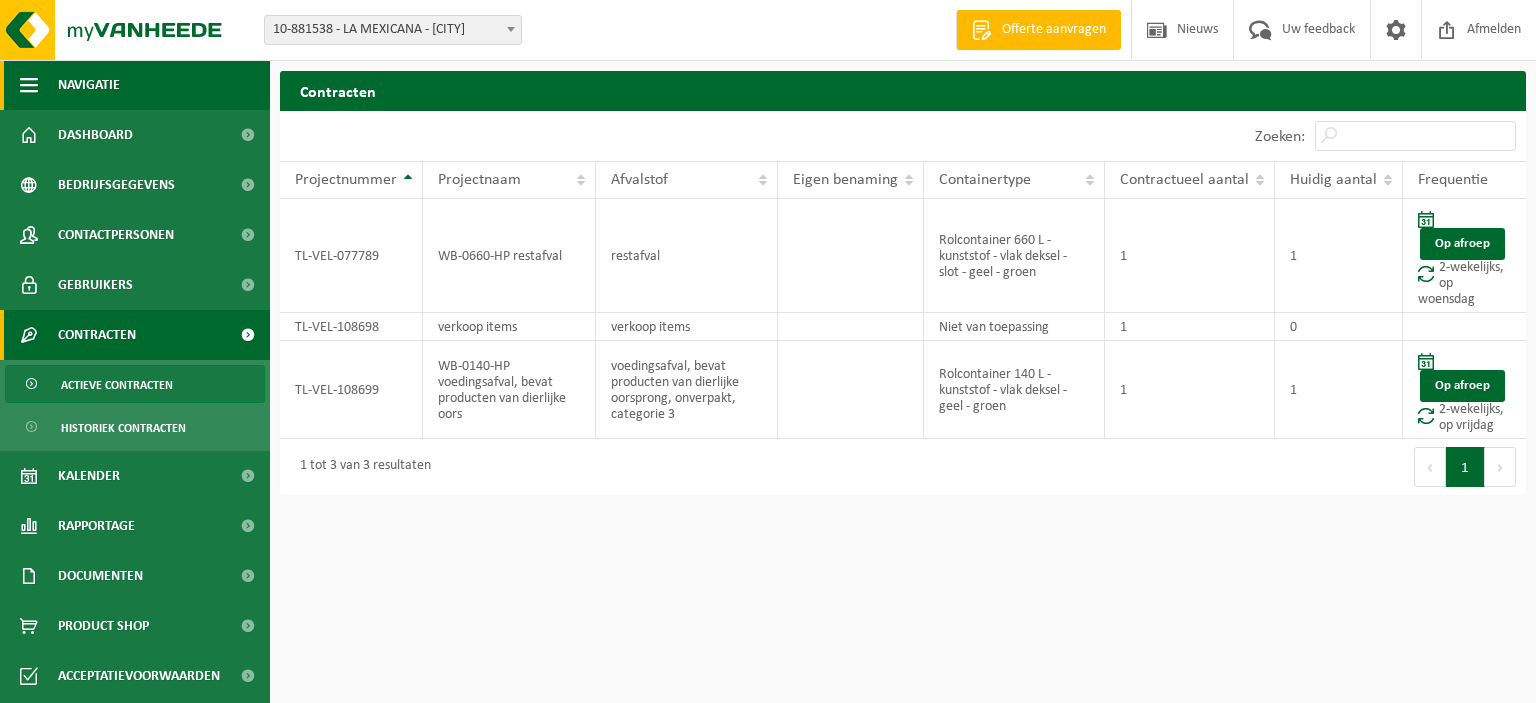 click at bounding box center [29, 85] 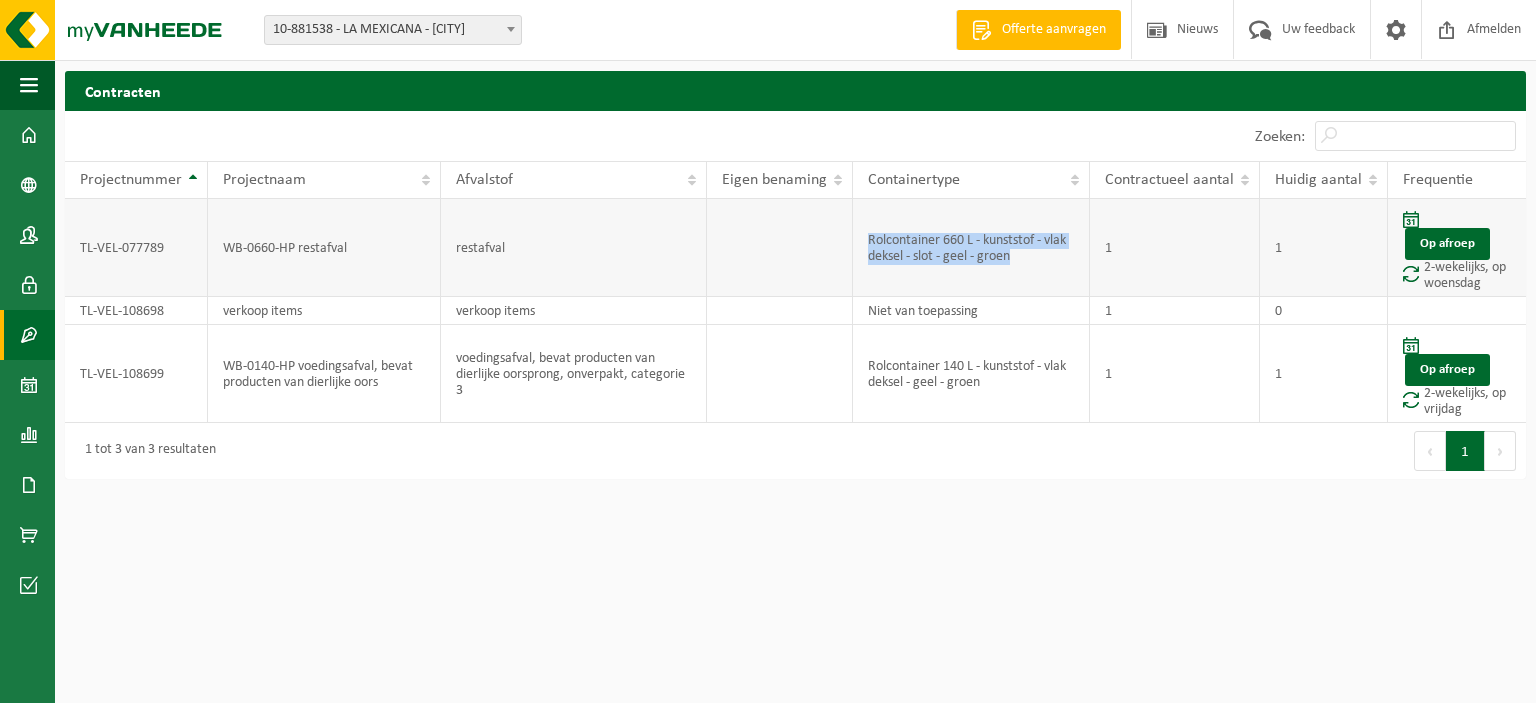drag, startPoint x: 1029, startPoint y: 261, endPoint x: 852, endPoint y: 243, distance: 177.9129 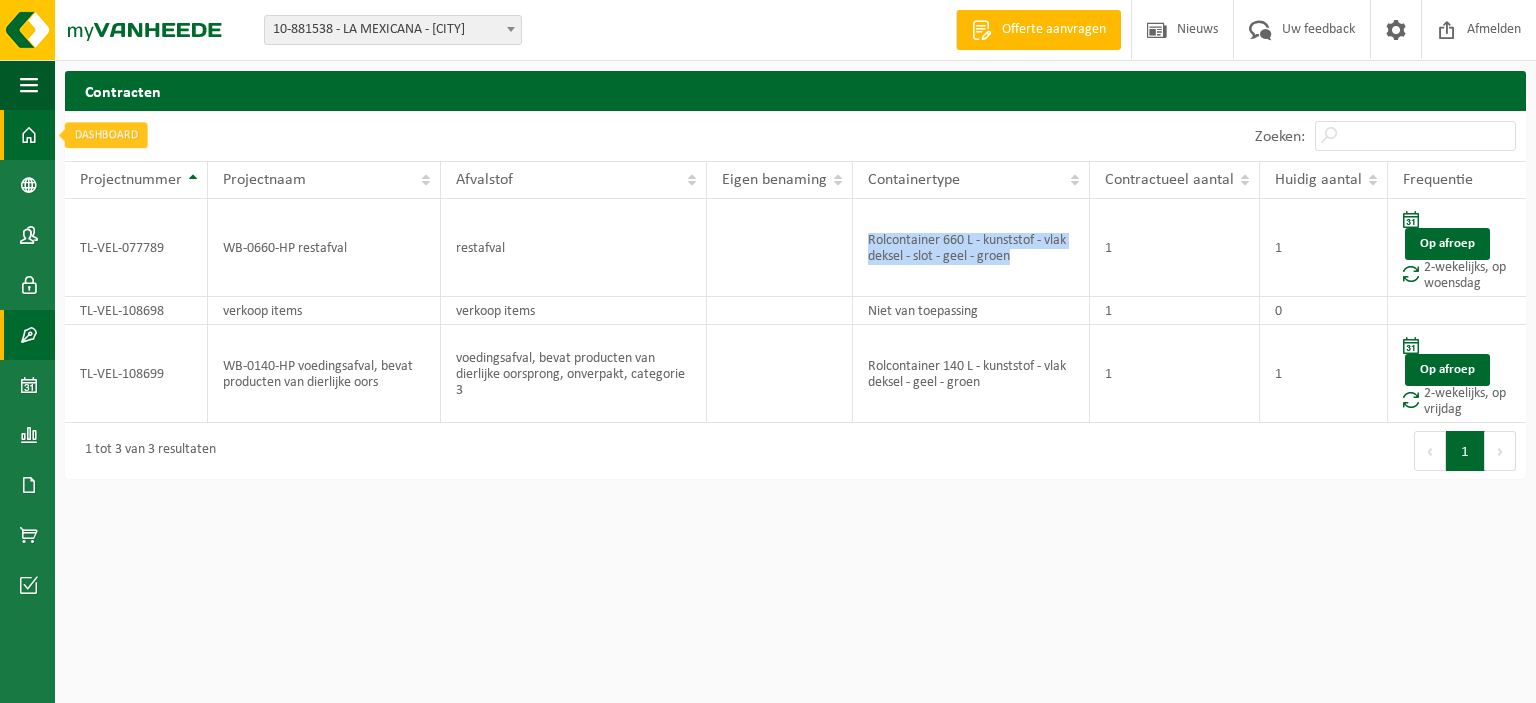 click at bounding box center (29, 135) 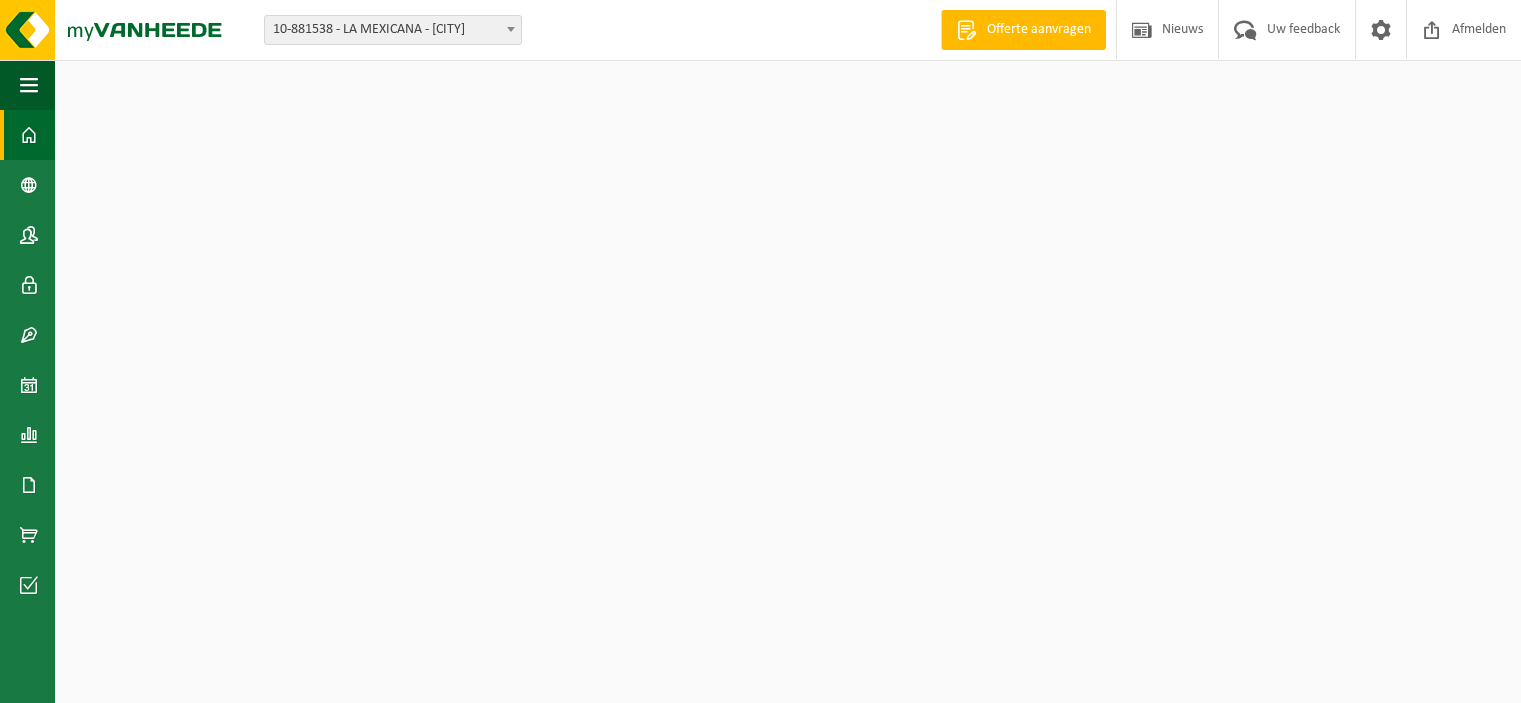 scroll, scrollTop: 0, scrollLeft: 0, axis: both 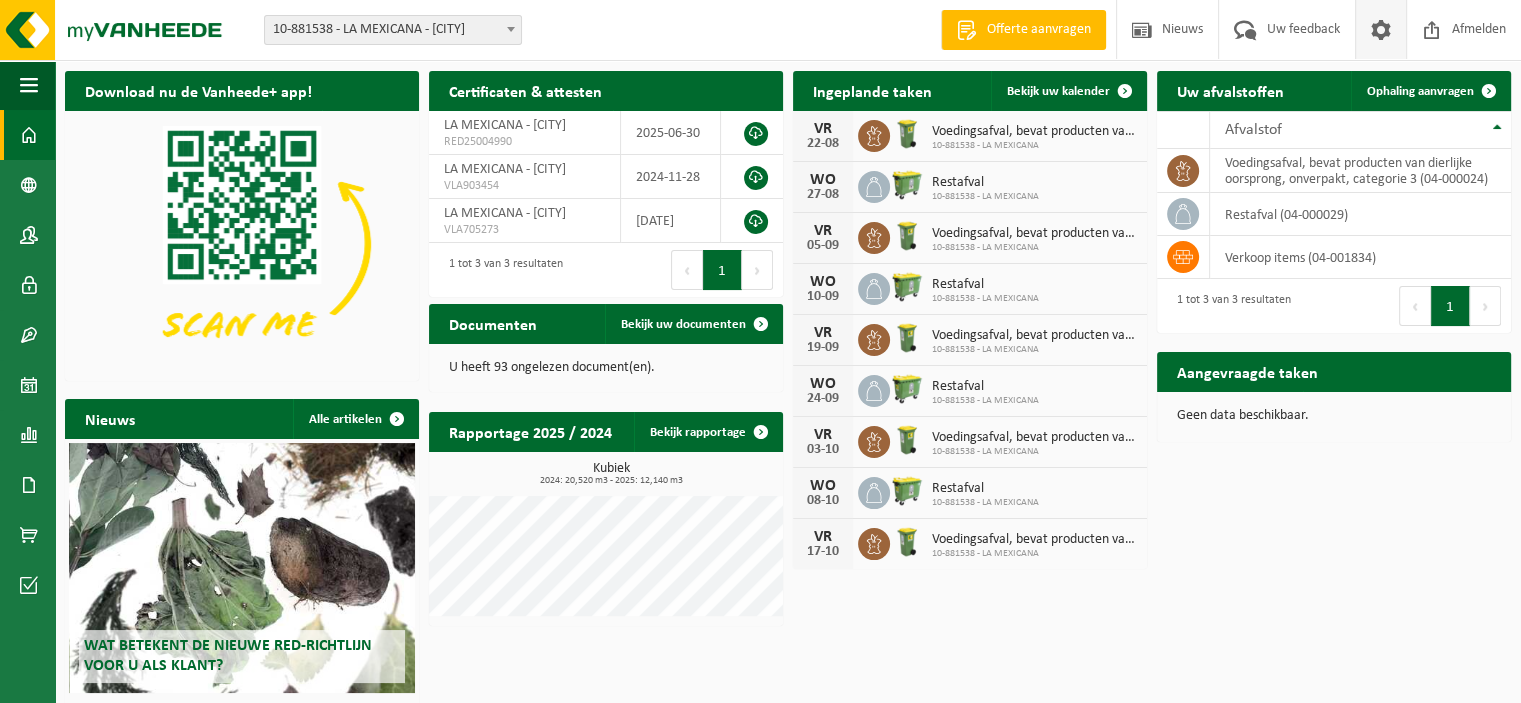 click at bounding box center [1381, 29] 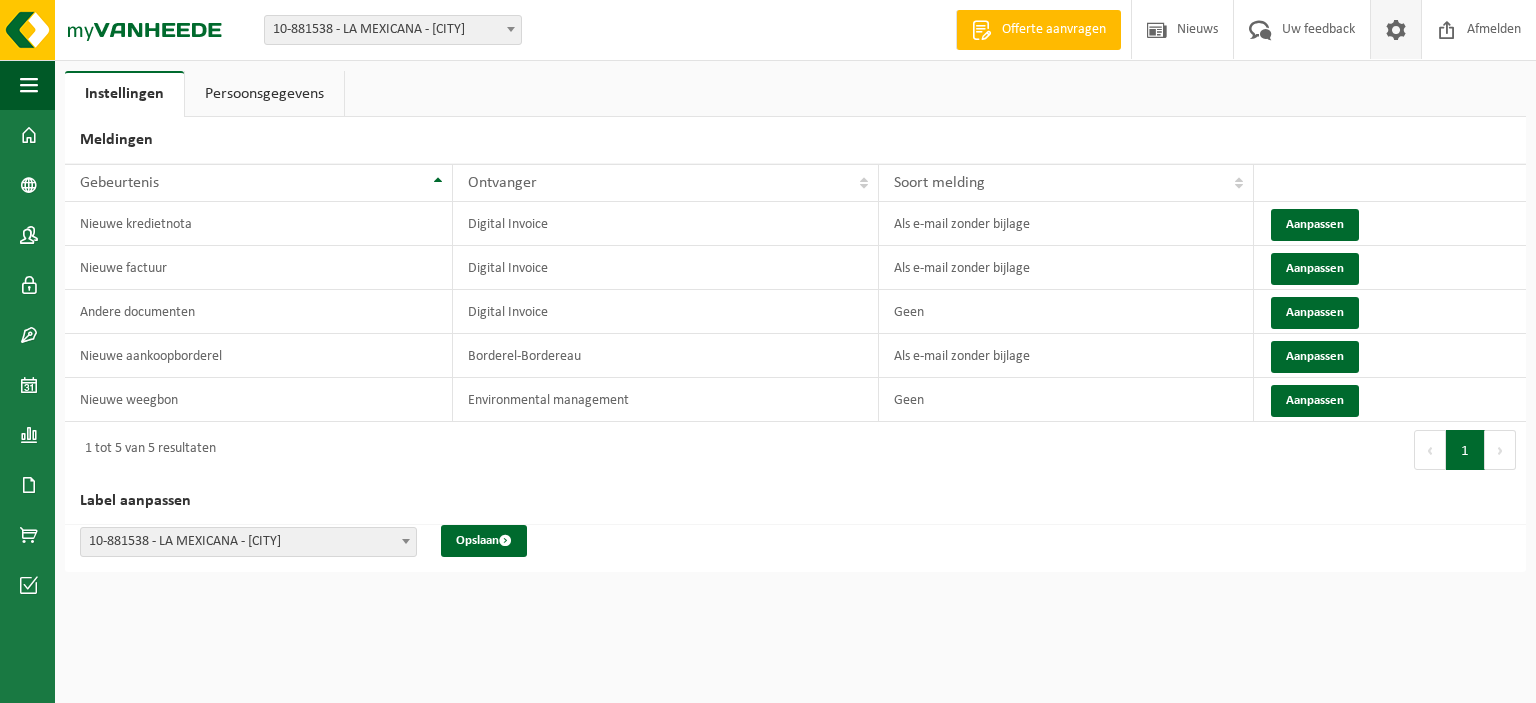 scroll, scrollTop: 0, scrollLeft: 0, axis: both 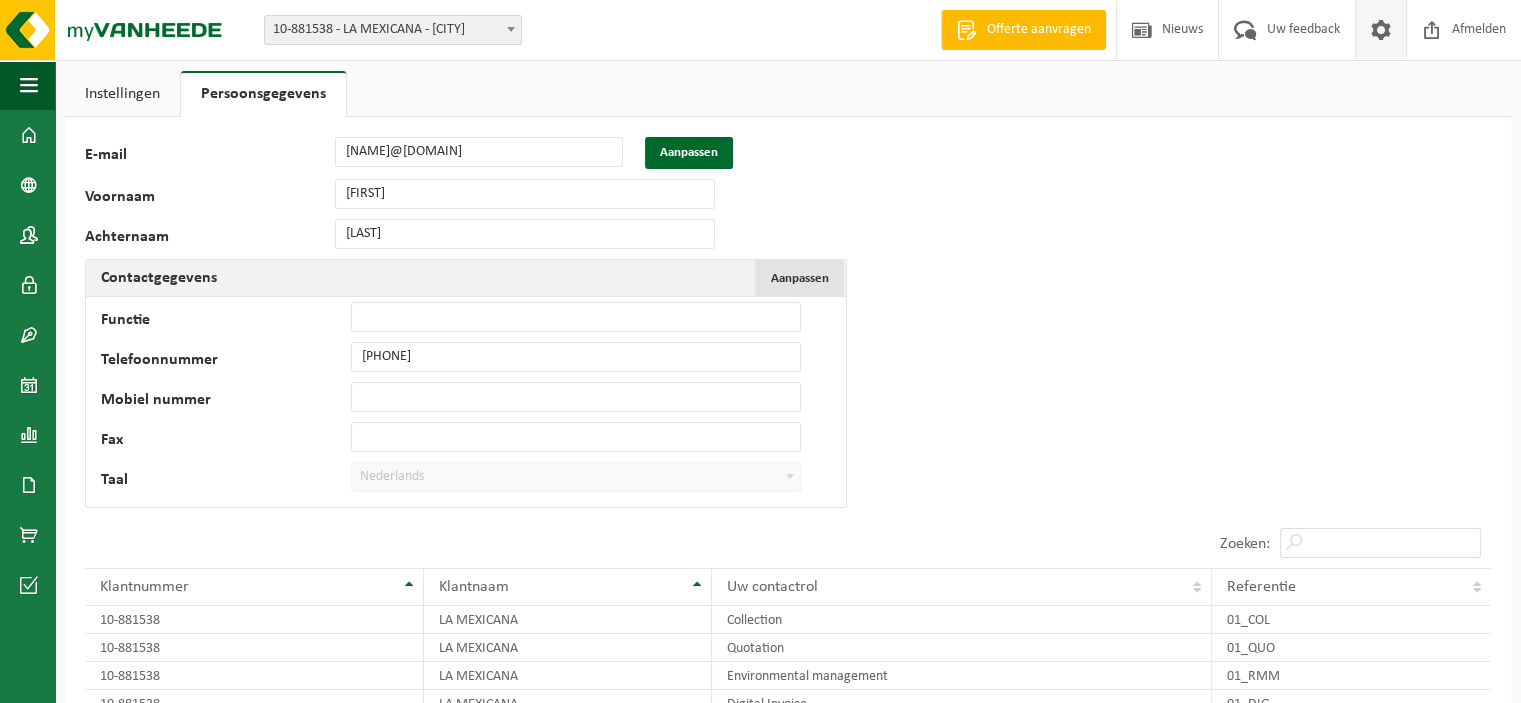 click on "Aanpassen" at bounding box center (800, 278) 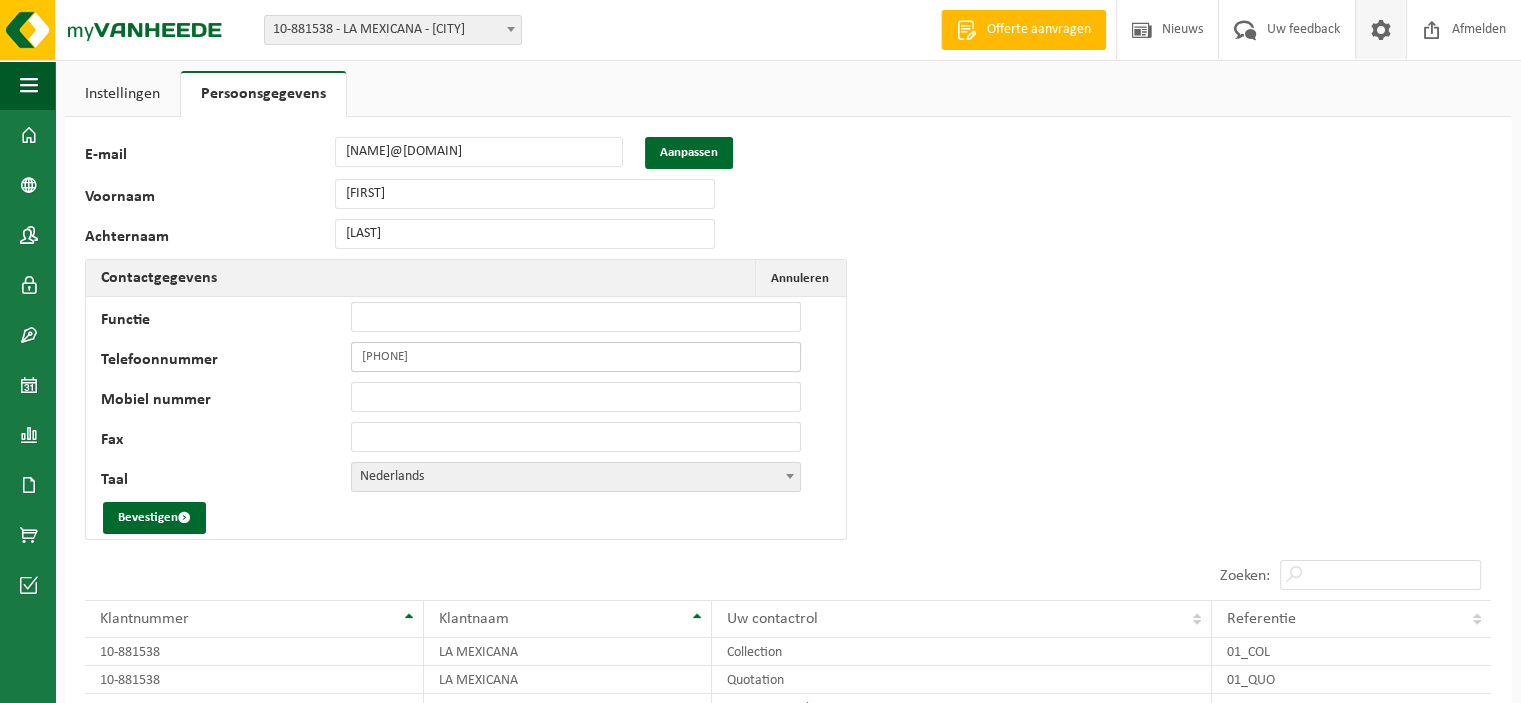 click on "+32 471 44 73 54" at bounding box center [576, 357] 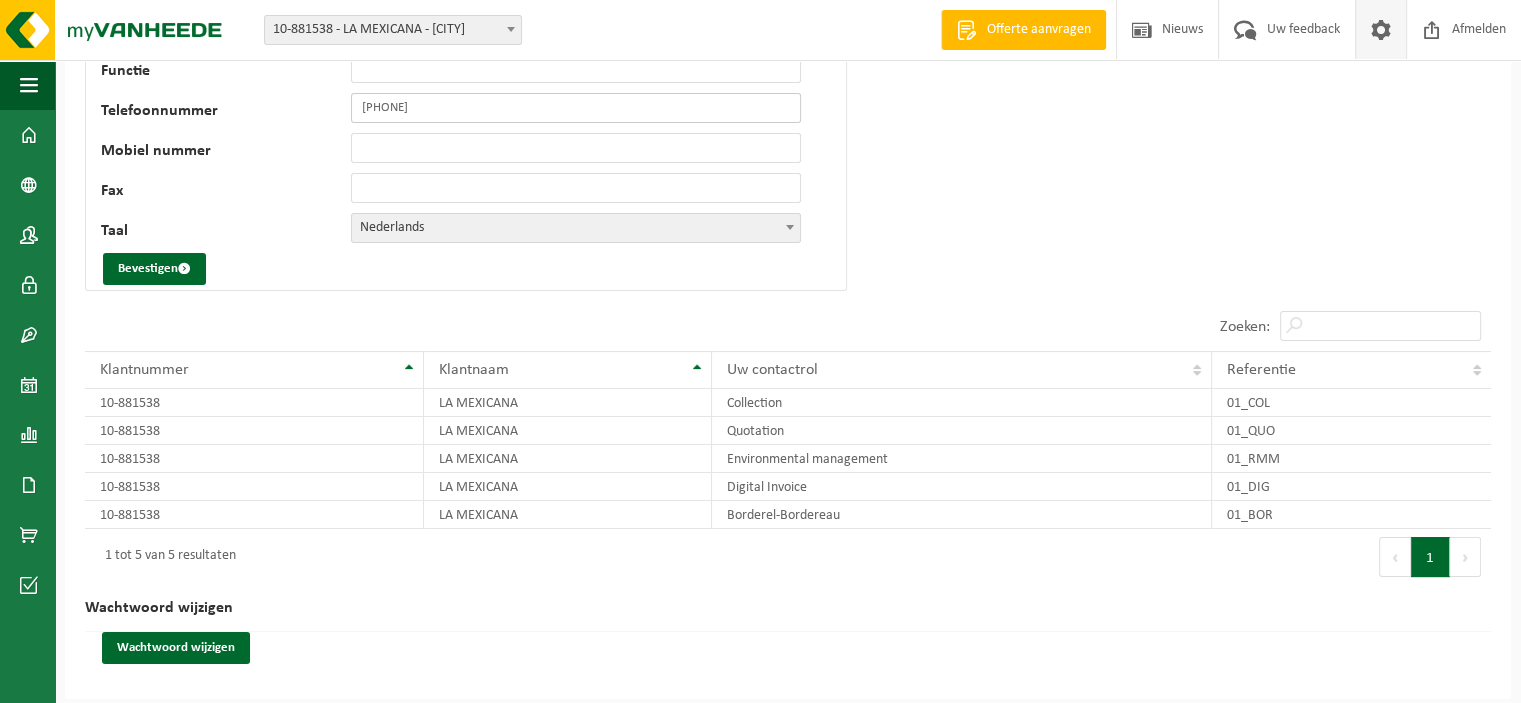 scroll, scrollTop: 250, scrollLeft: 0, axis: vertical 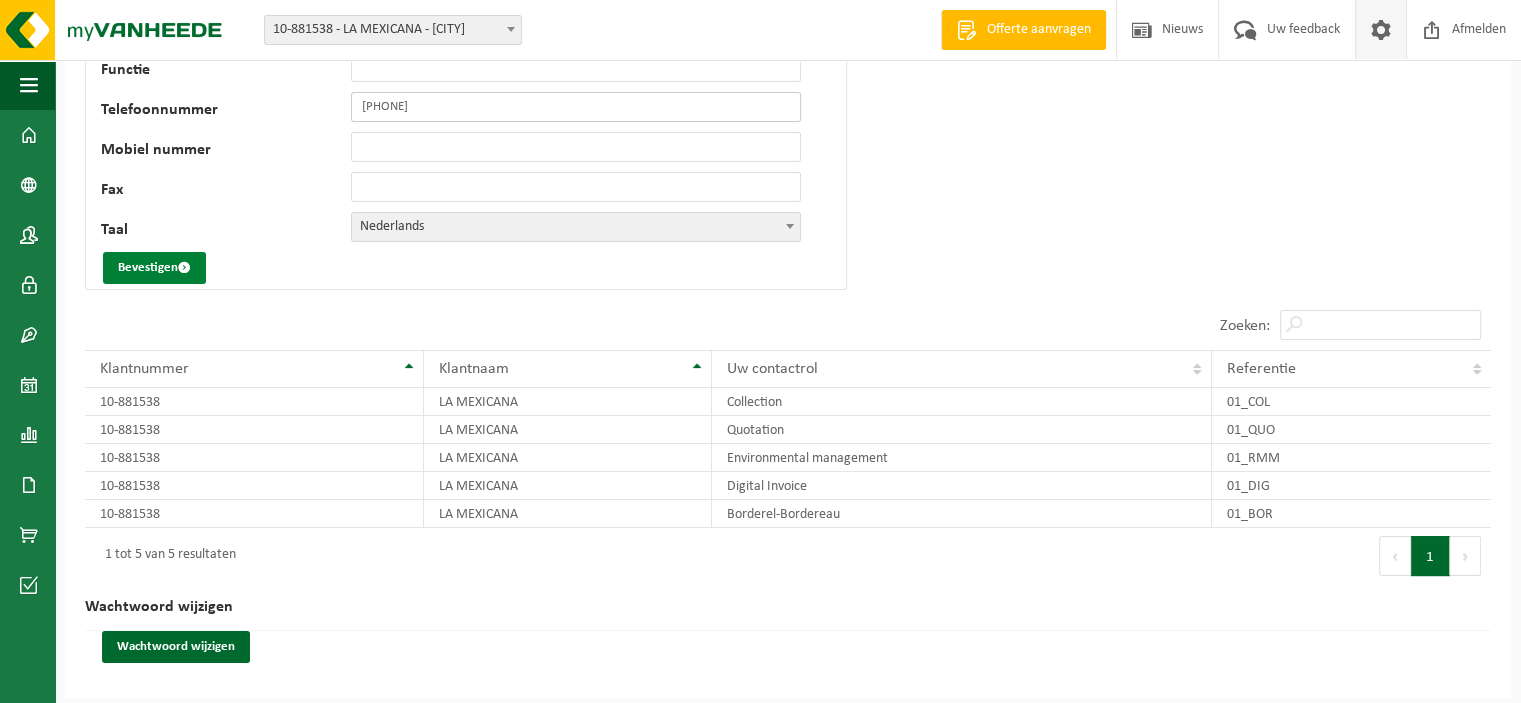 type on "+32 471 45 73 54" 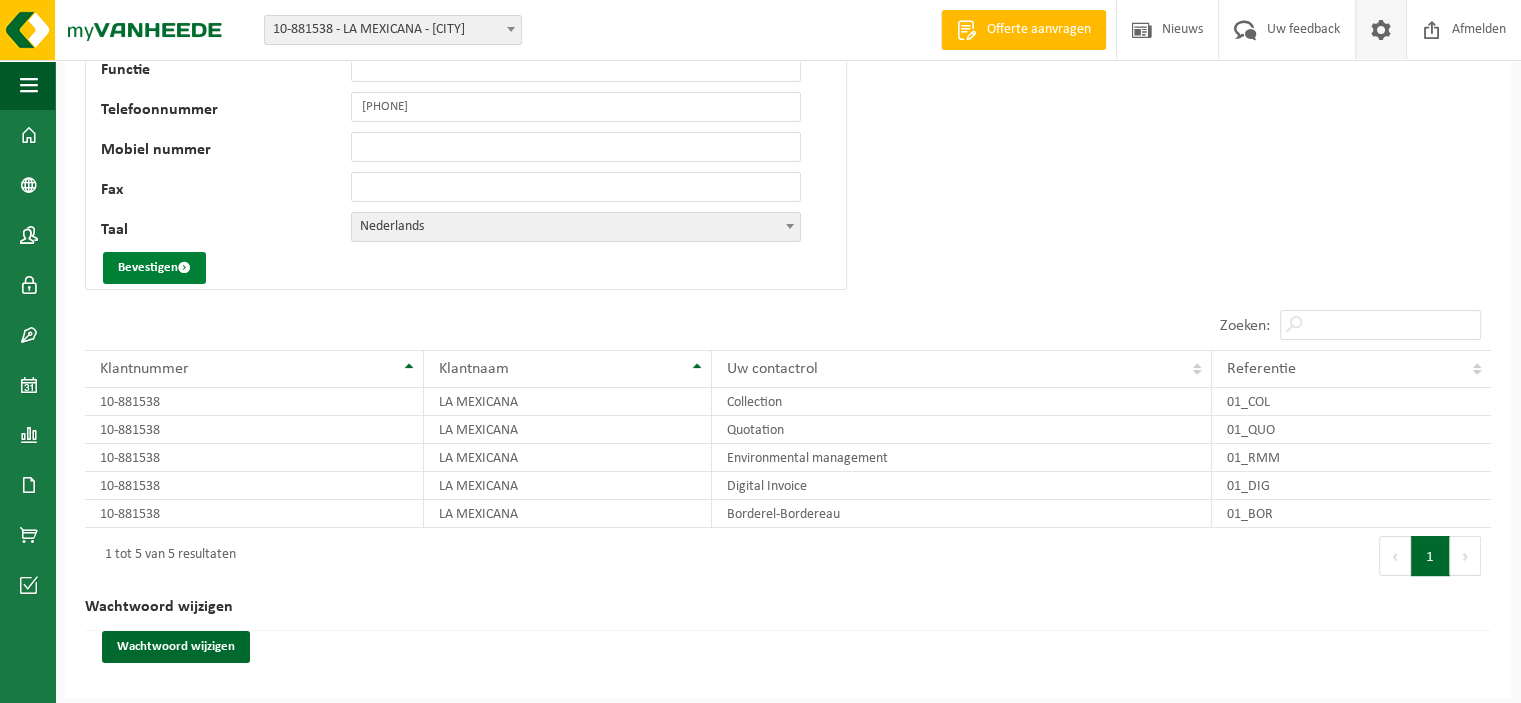 click on "Bevestigen" at bounding box center [154, 268] 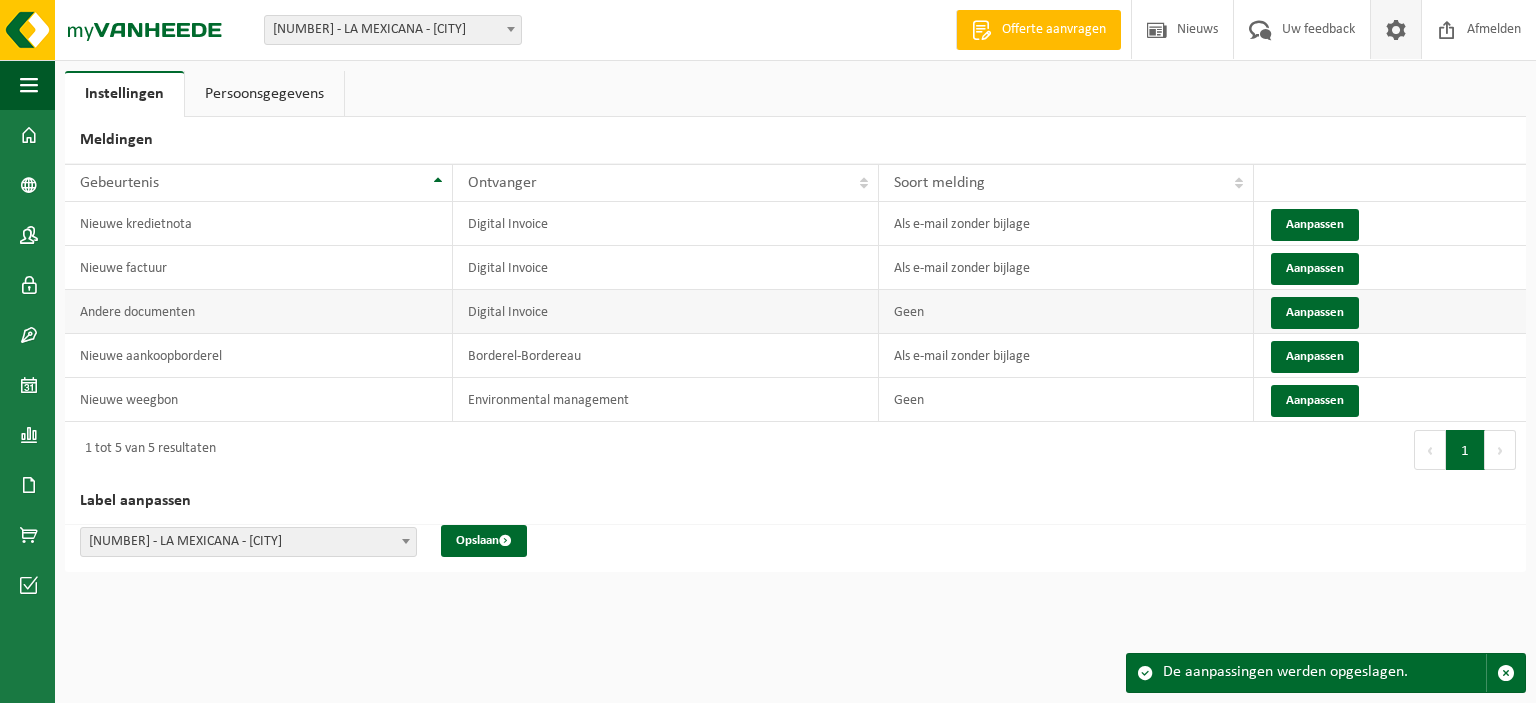scroll, scrollTop: 0, scrollLeft: 0, axis: both 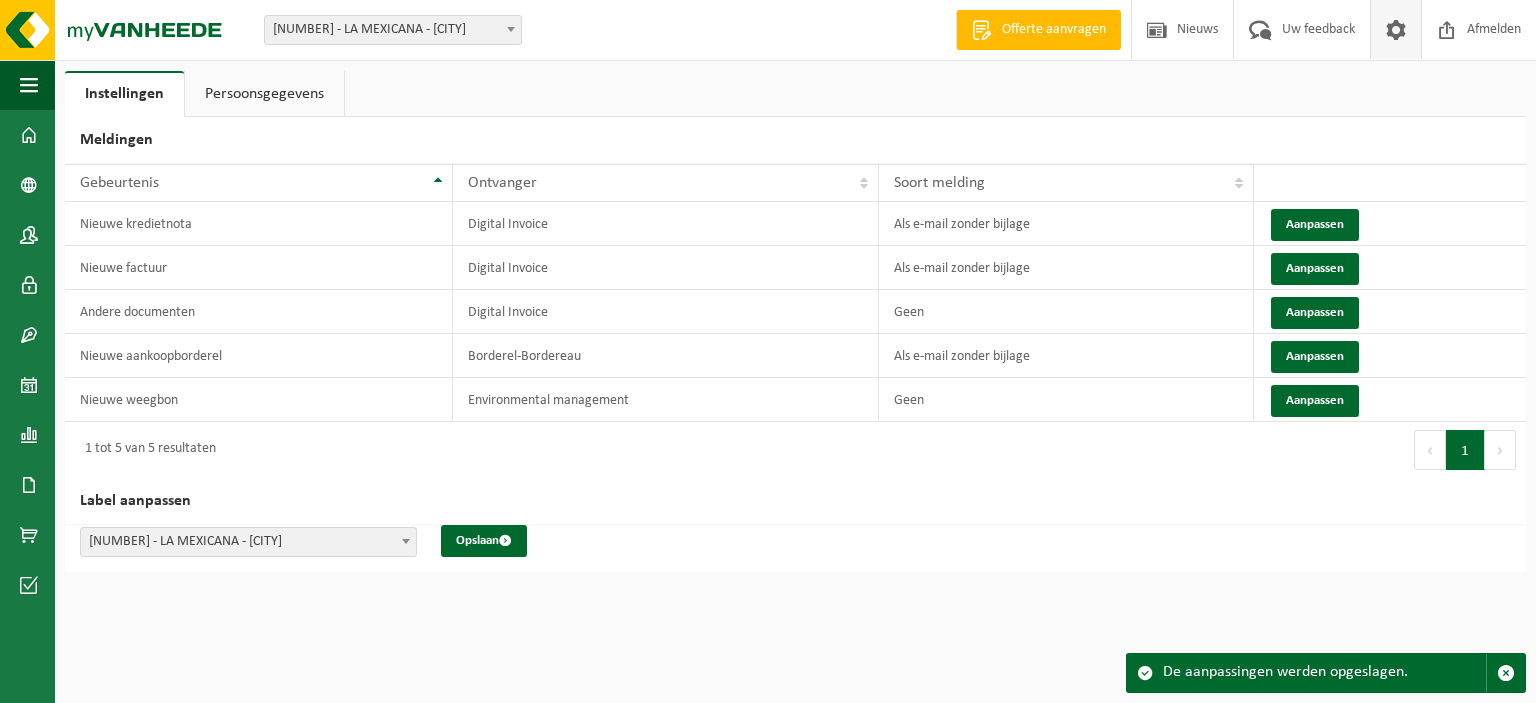 click on "Persoonsgegevens" at bounding box center [264, 94] 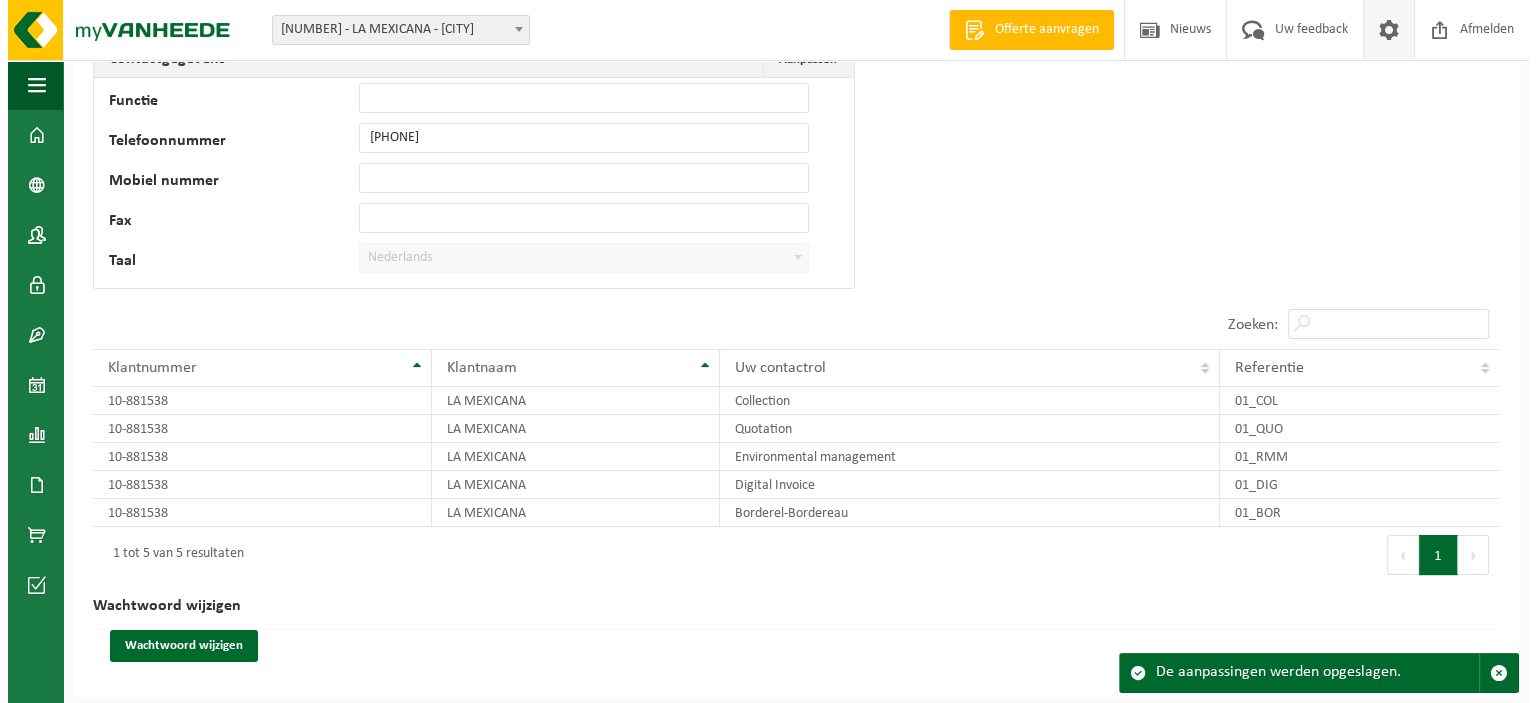 scroll, scrollTop: 0, scrollLeft: 0, axis: both 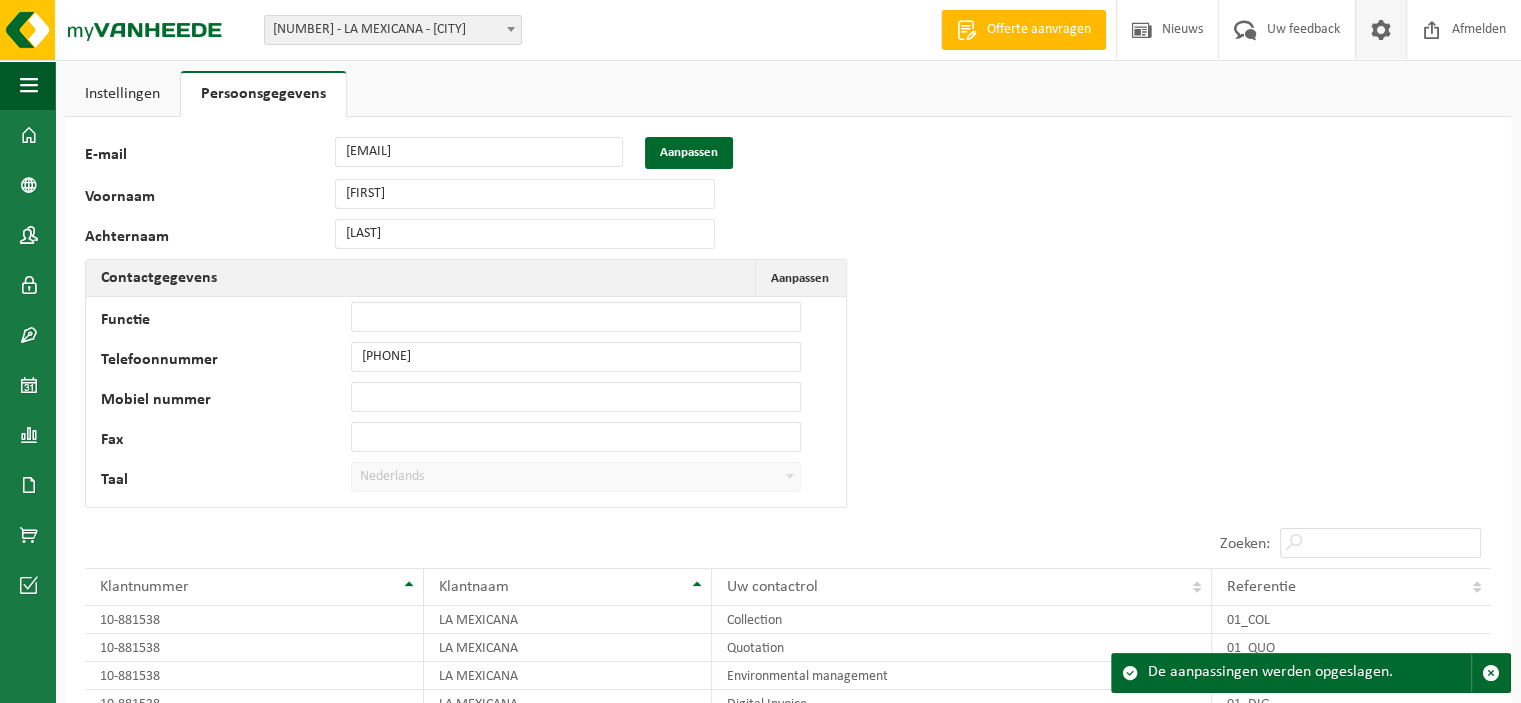 click on "Instellingen" at bounding box center [122, 94] 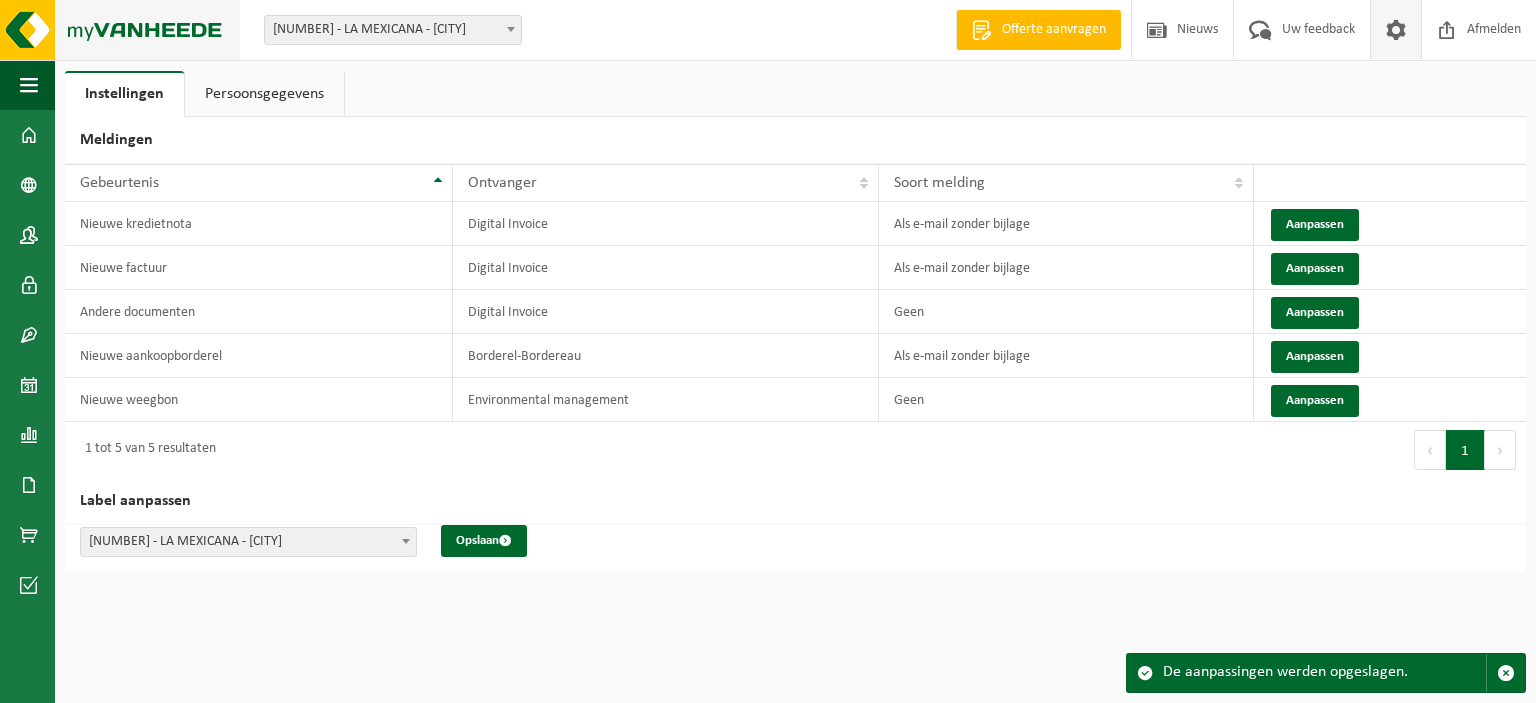 click at bounding box center [120, 30] 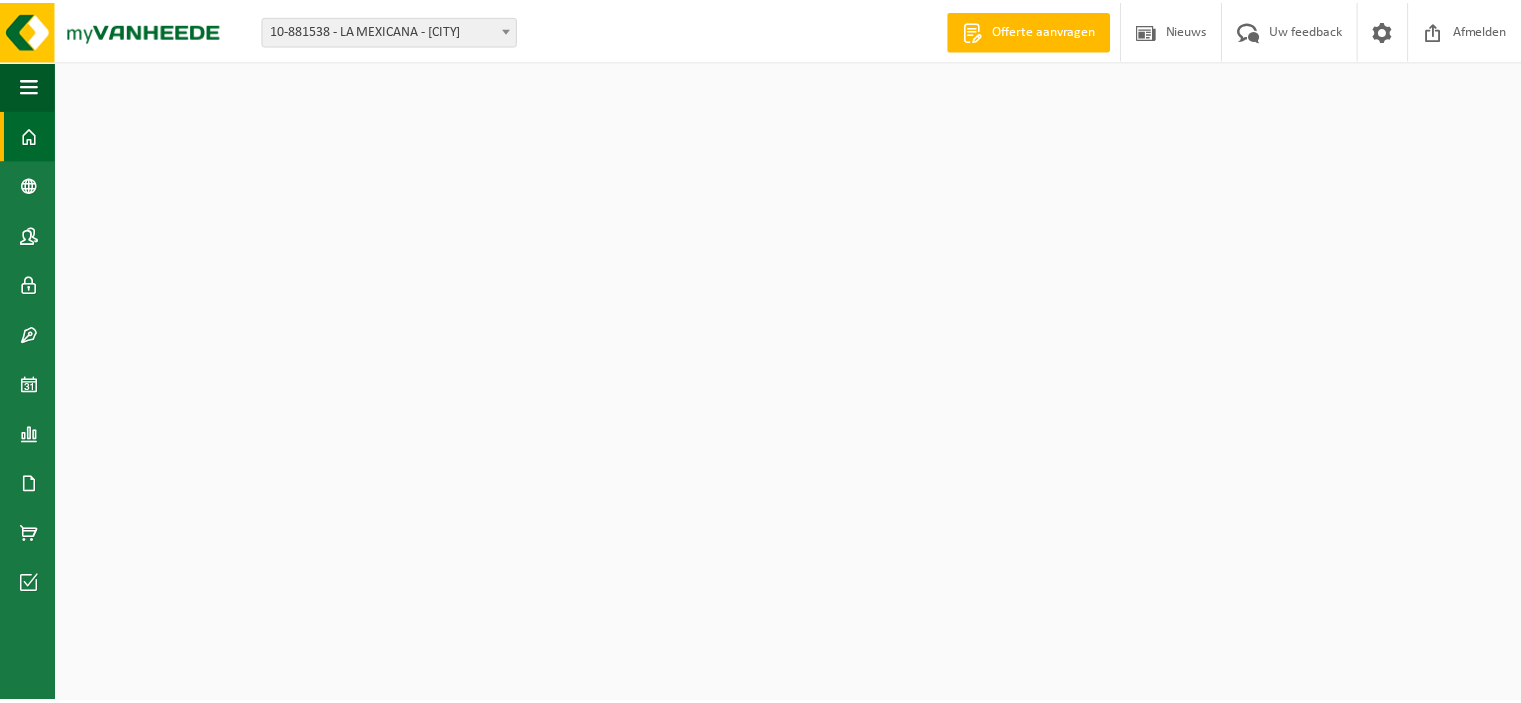 scroll, scrollTop: 0, scrollLeft: 0, axis: both 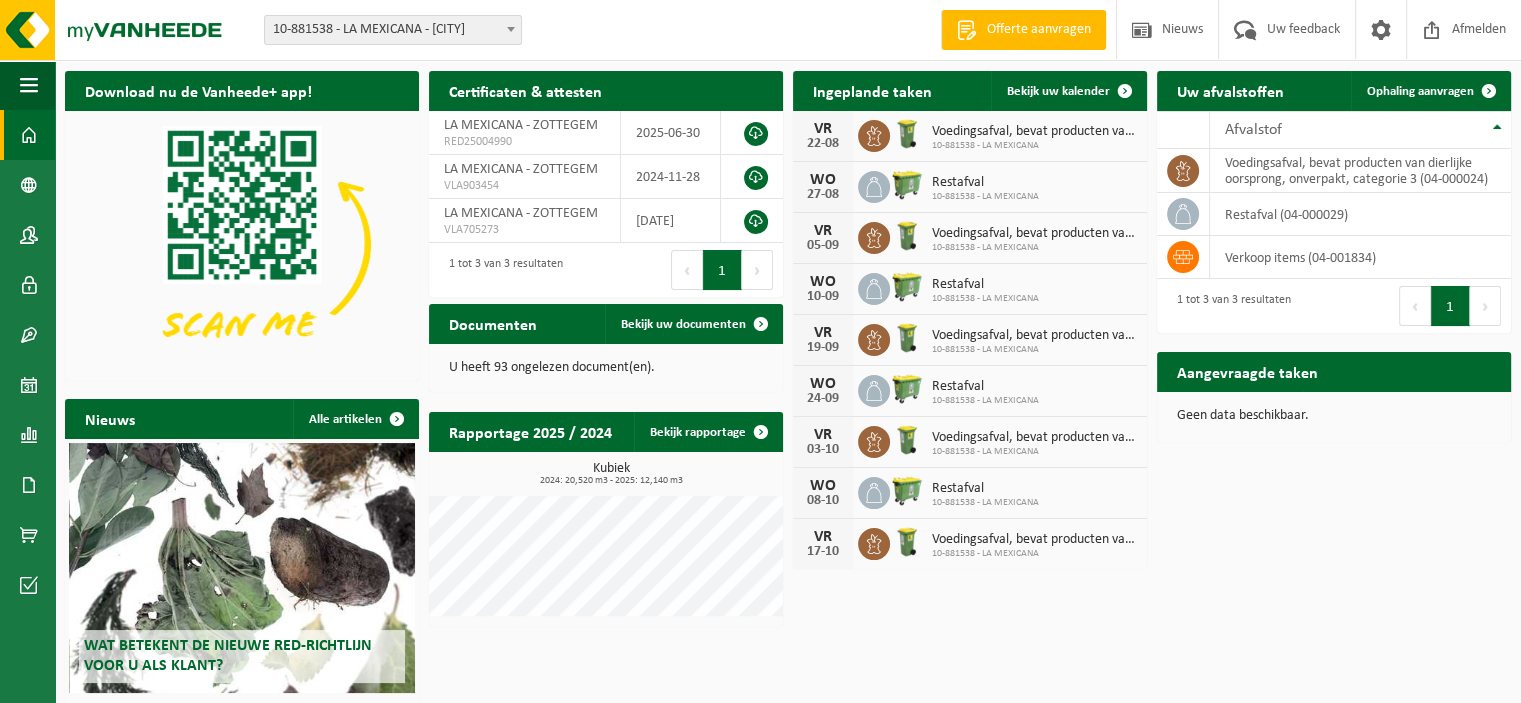 click on "Offerte aanvragen" at bounding box center [1023, 30] 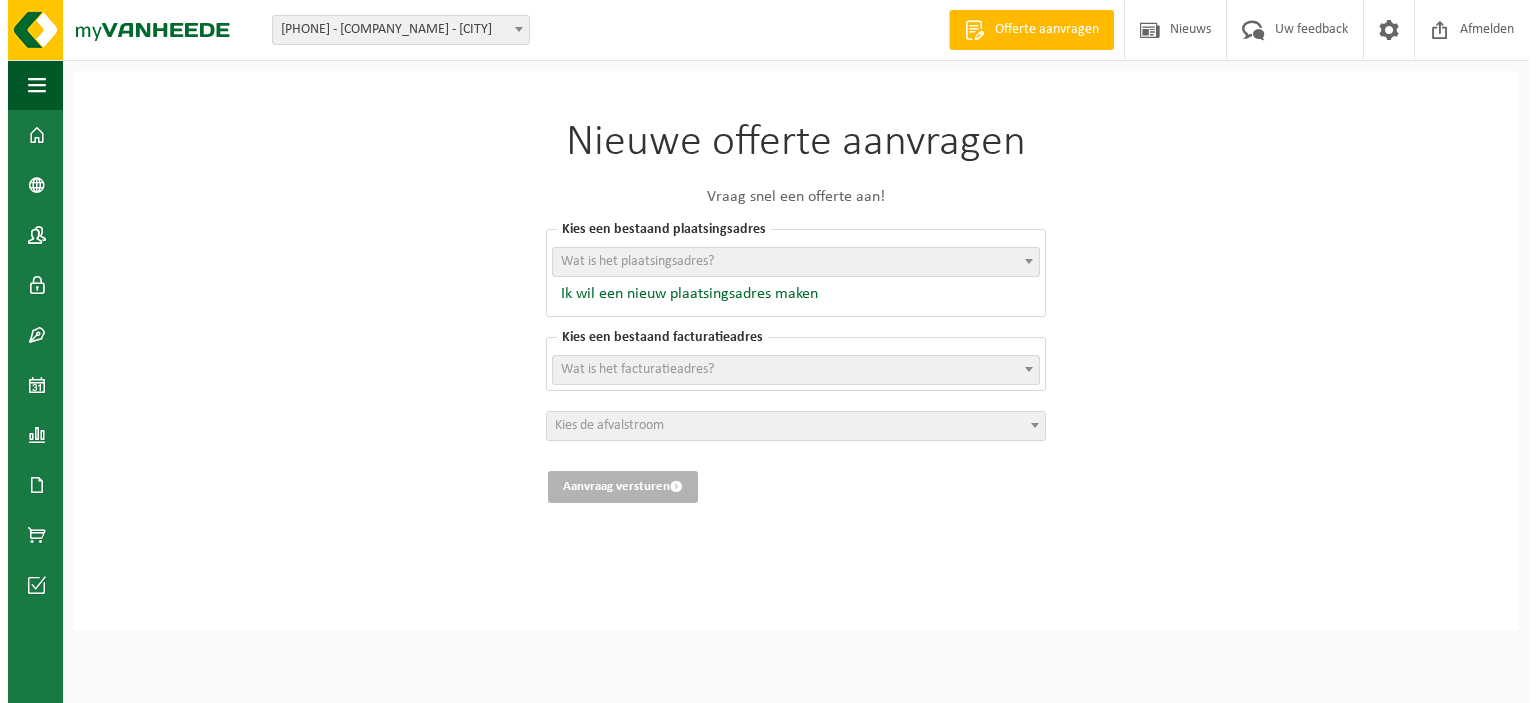 scroll, scrollTop: 0, scrollLeft: 0, axis: both 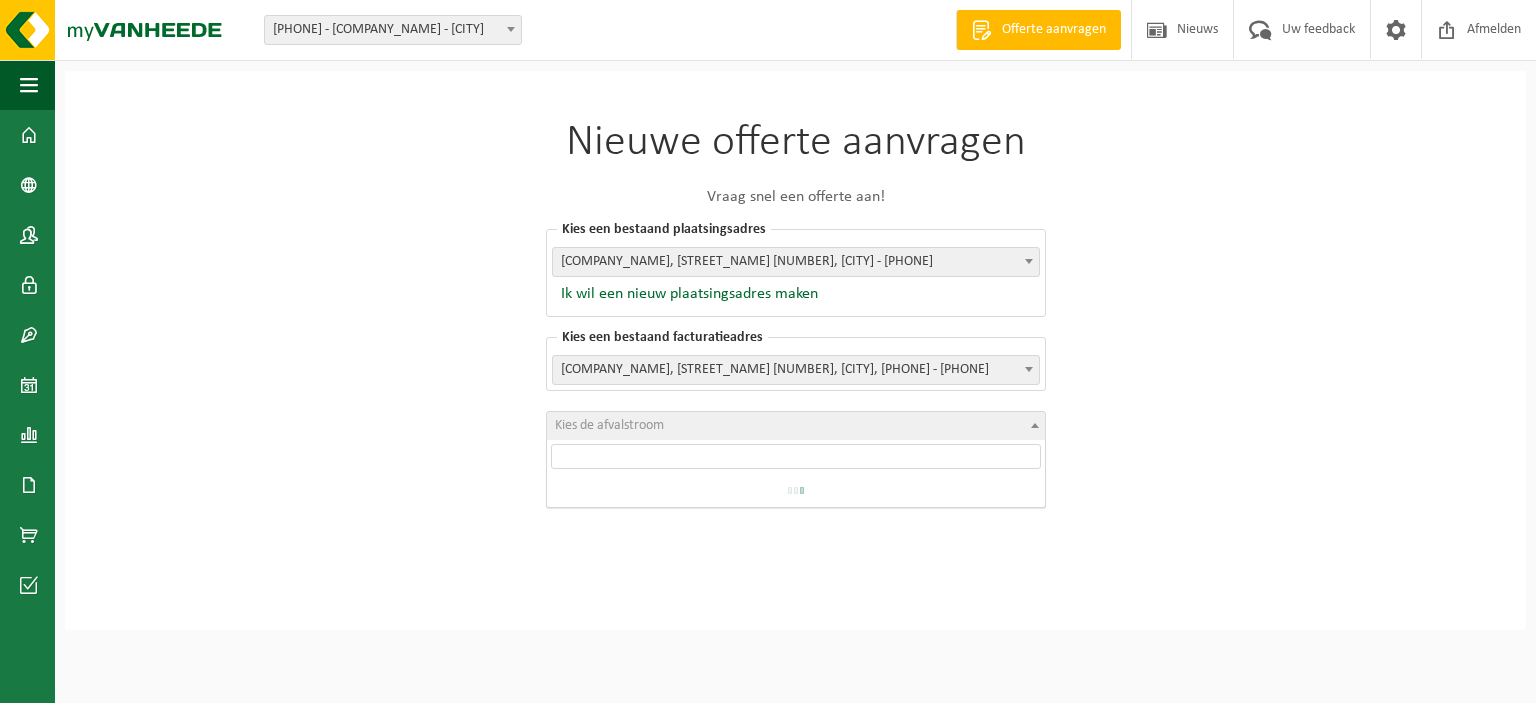click at bounding box center (1035, 425) 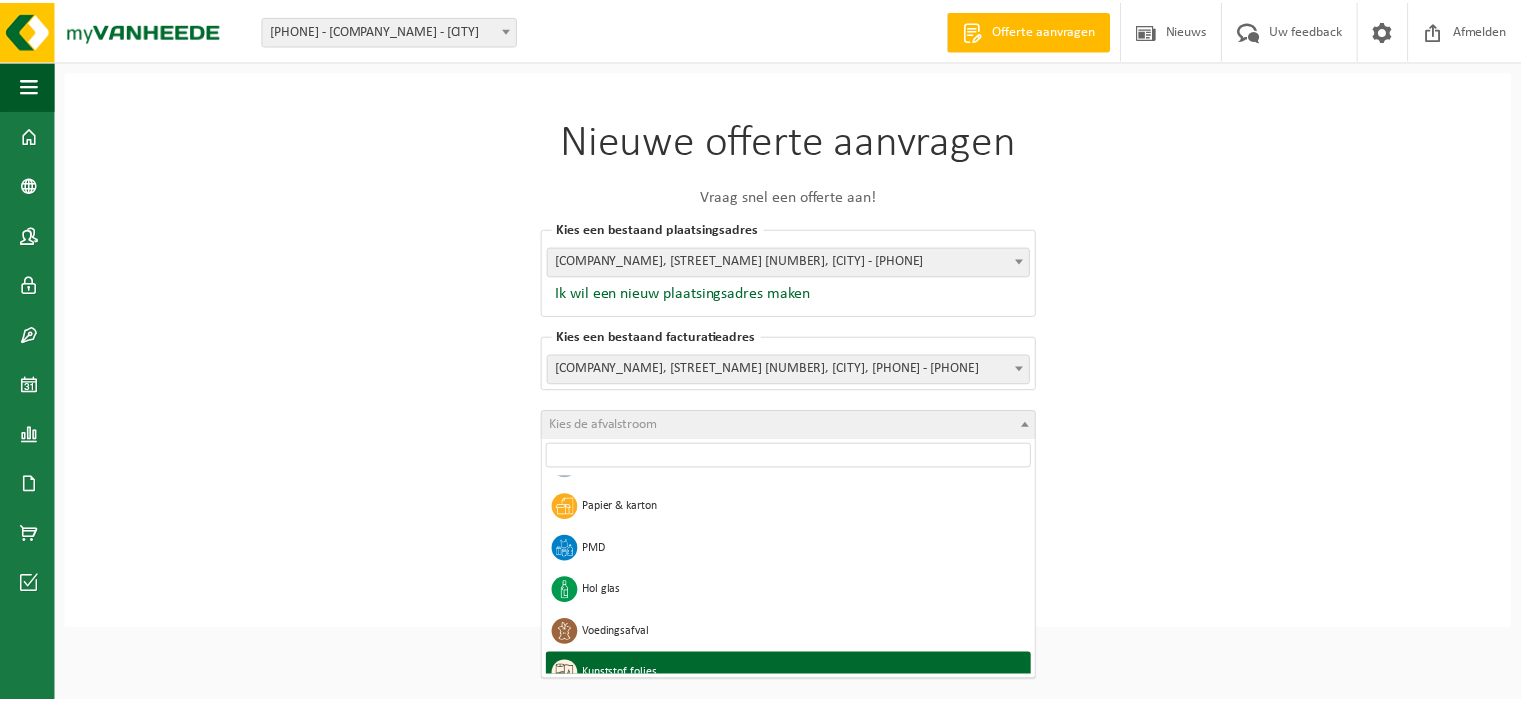 scroll, scrollTop: 0, scrollLeft: 0, axis: both 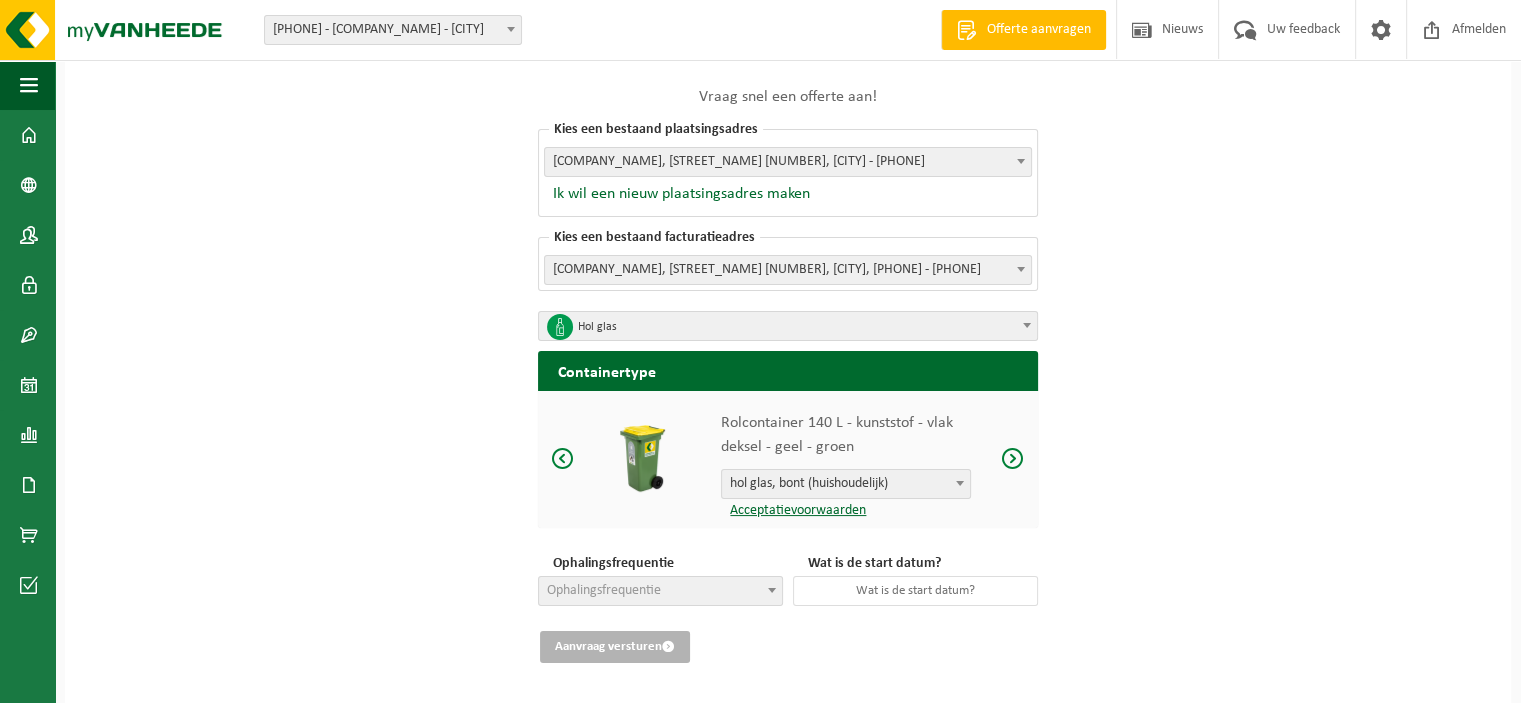 click at bounding box center (1027, 325) 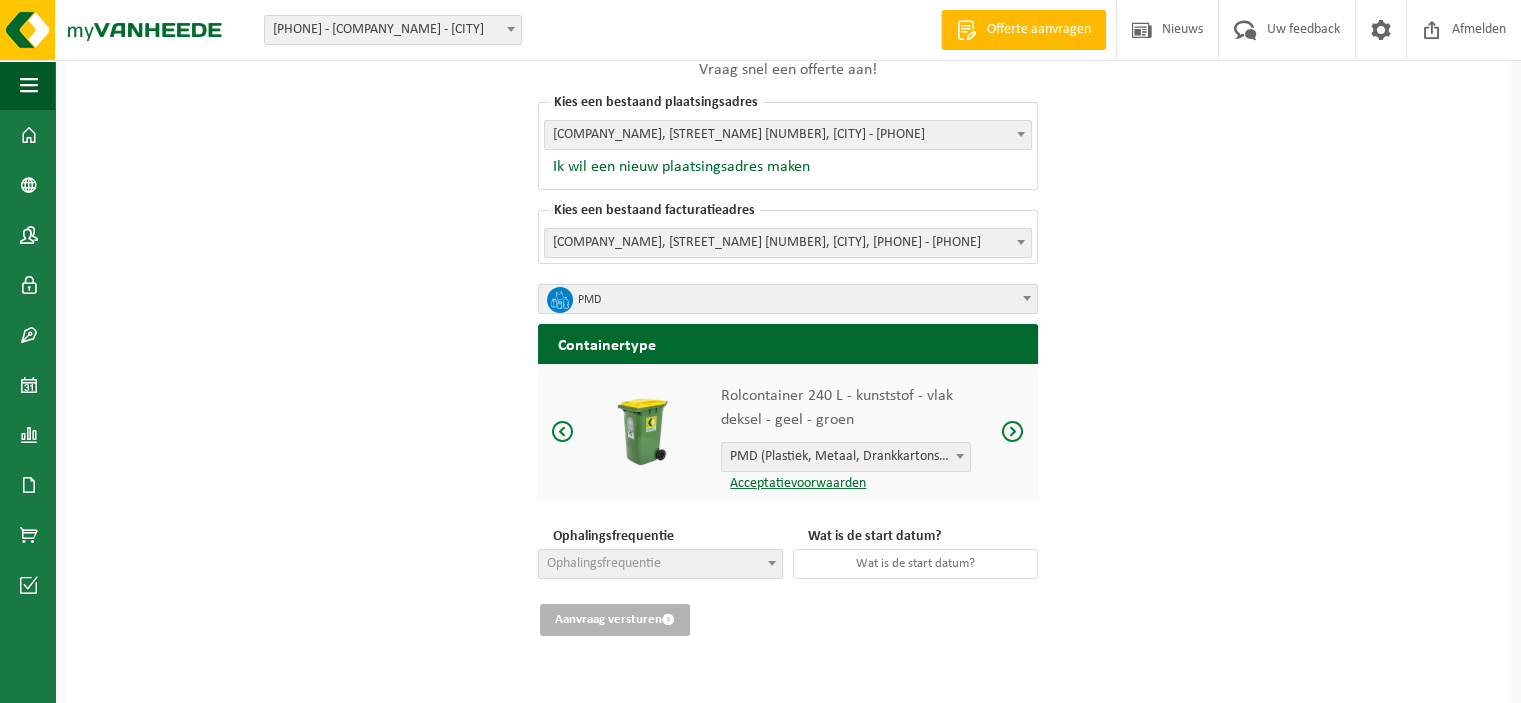 scroll, scrollTop: 128, scrollLeft: 0, axis: vertical 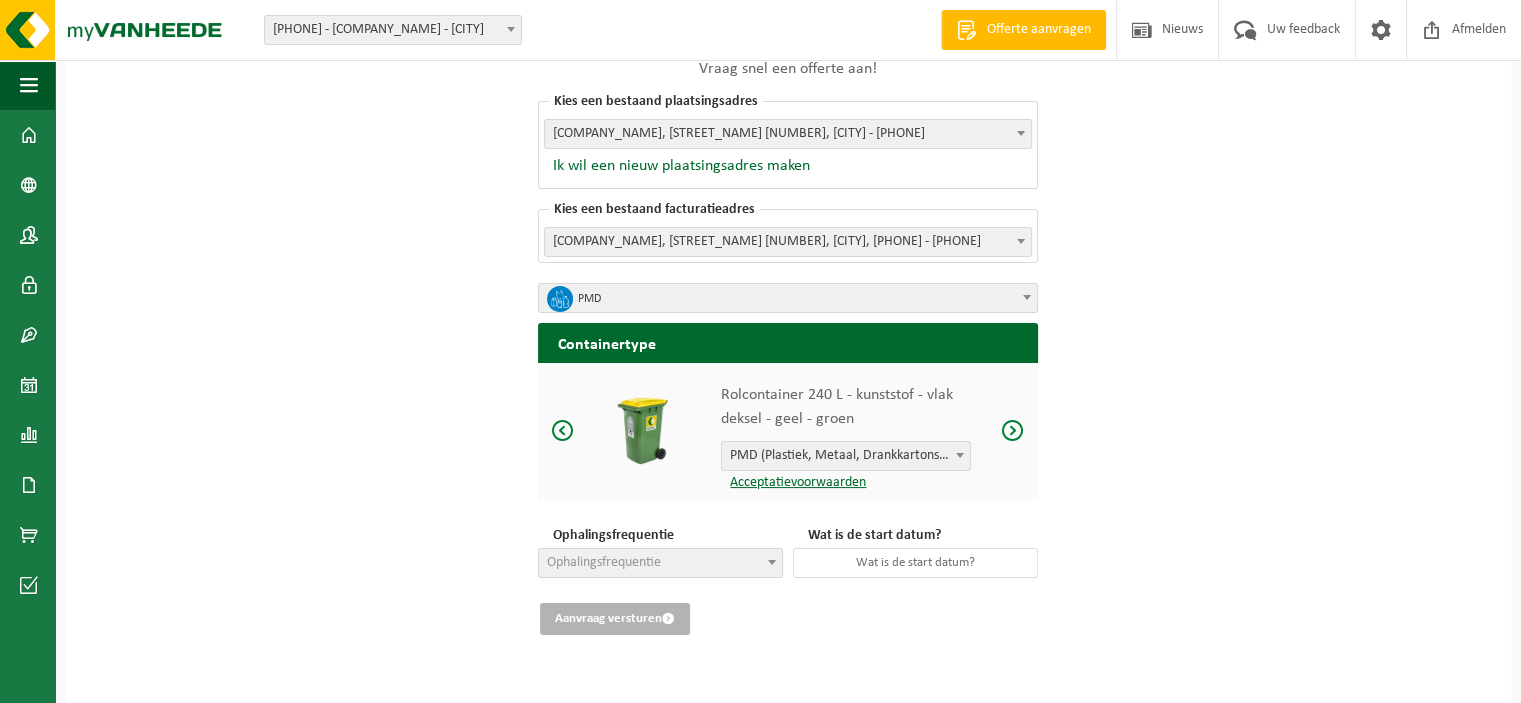 click at bounding box center (772, 562) 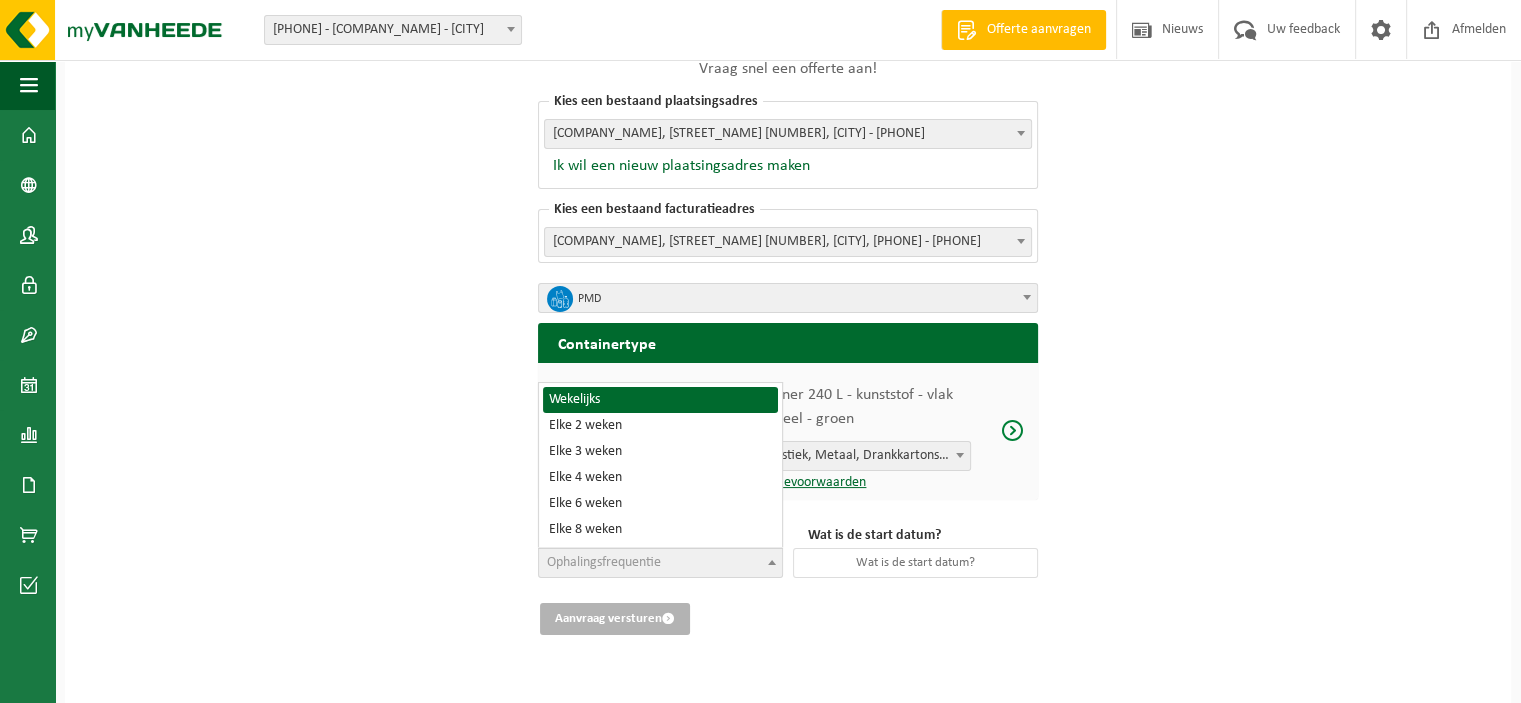 click on "Nieuwe offerte aanvragen   Vraag snel een offerte aan!               Kies een bestaand plaatsingsadres       Wat is het plaatsingsadres?   LA MEXICANA, BUKE 6, ZOTTEGEM - 10-881538 LA MEXICANA, BUKE 6, ZOTTEGEM - 10-881538 LA MEXICANA, BUKE 6, ZOTTEGEM - 10-881538   Ik wil een nieuw plaatsingsadres maken         Maak een nieuw plaatsingsadres           Via uw BTW nummer halen we uw KBO gegevens op                                                                   Kies uw sector   Kies uw sector         Ik wil een bestaand plaatsingsadres kiezen               Kies een bestaand facturatieadres       Wat is het facturatieadres?   LA MEXICANA, BUKE 6, ZOTTEGEM, 0715.503.078 - 10-881538 LA MEXICANA, BUKE 6, ZOTTEGEM, 0715.503.078 - 10-881538 LA MEXICANA, BUKE 6, ZOTTEGEM, 0715.503.078 - 10-881538 LA MEXICANA, BUKE 6, ZOTTEGEM, 0715.503.078 - 10-881538             Kies de afvalstroom   Hol glas PMD                             PMD             Containertype     Aantal:    1" at bounding box center [788, 324] 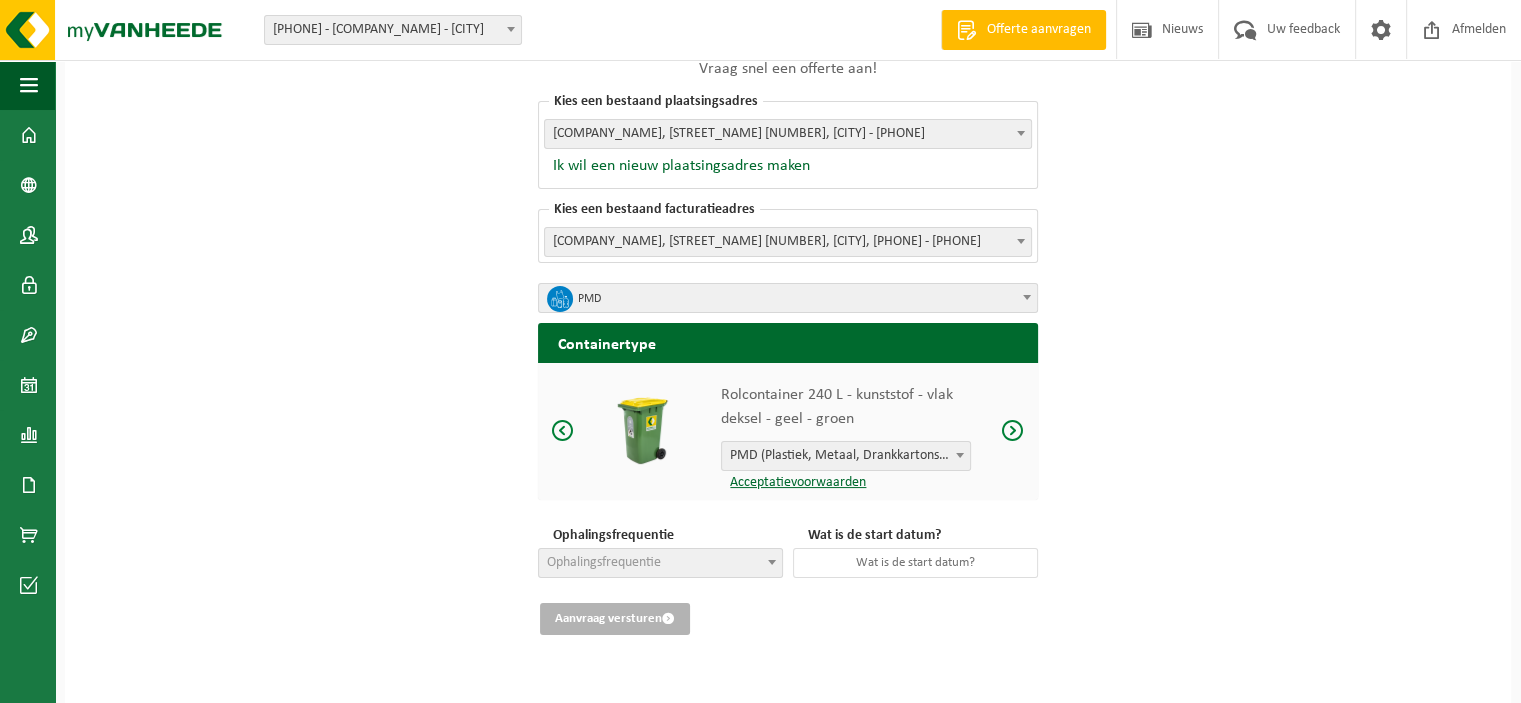 click at bounding box center [1013, 430] 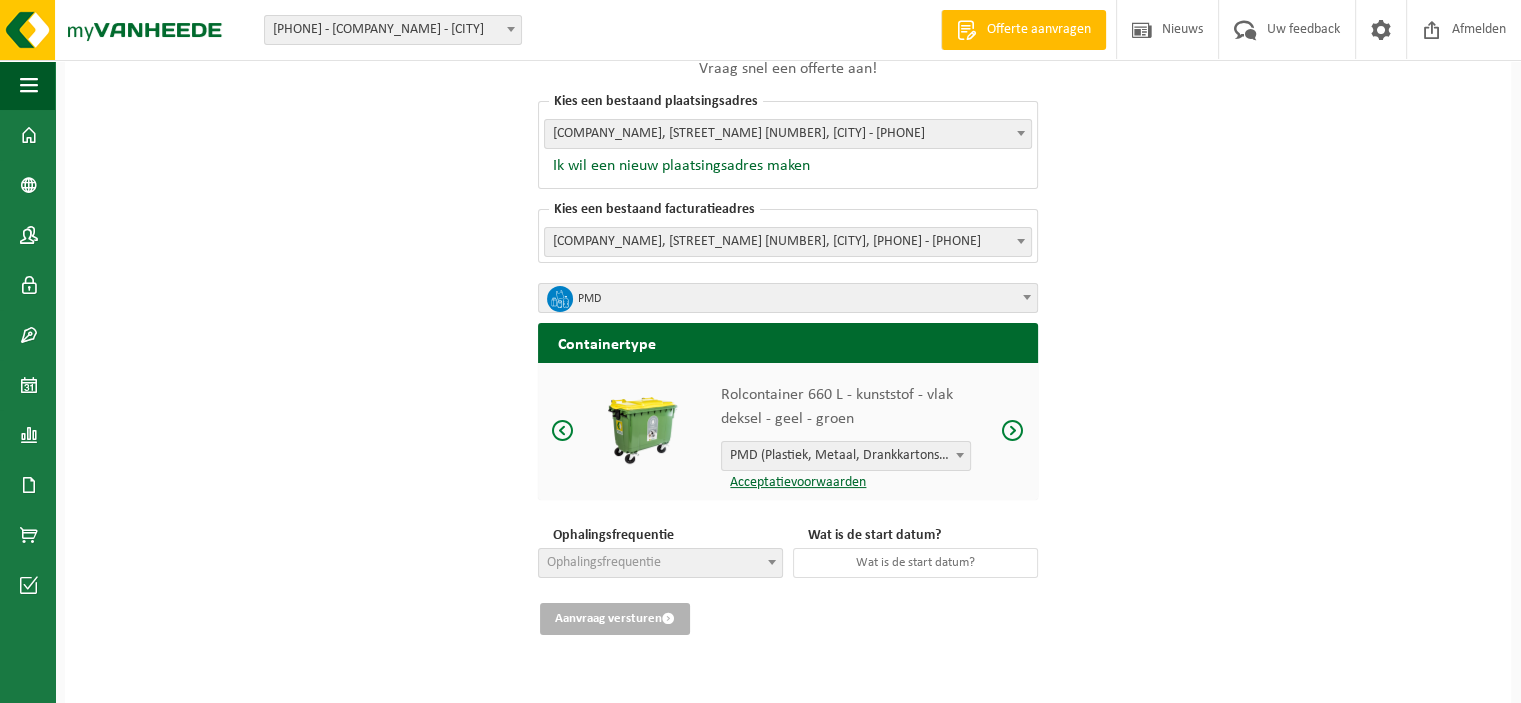 click at bounding box center [1013, 430] 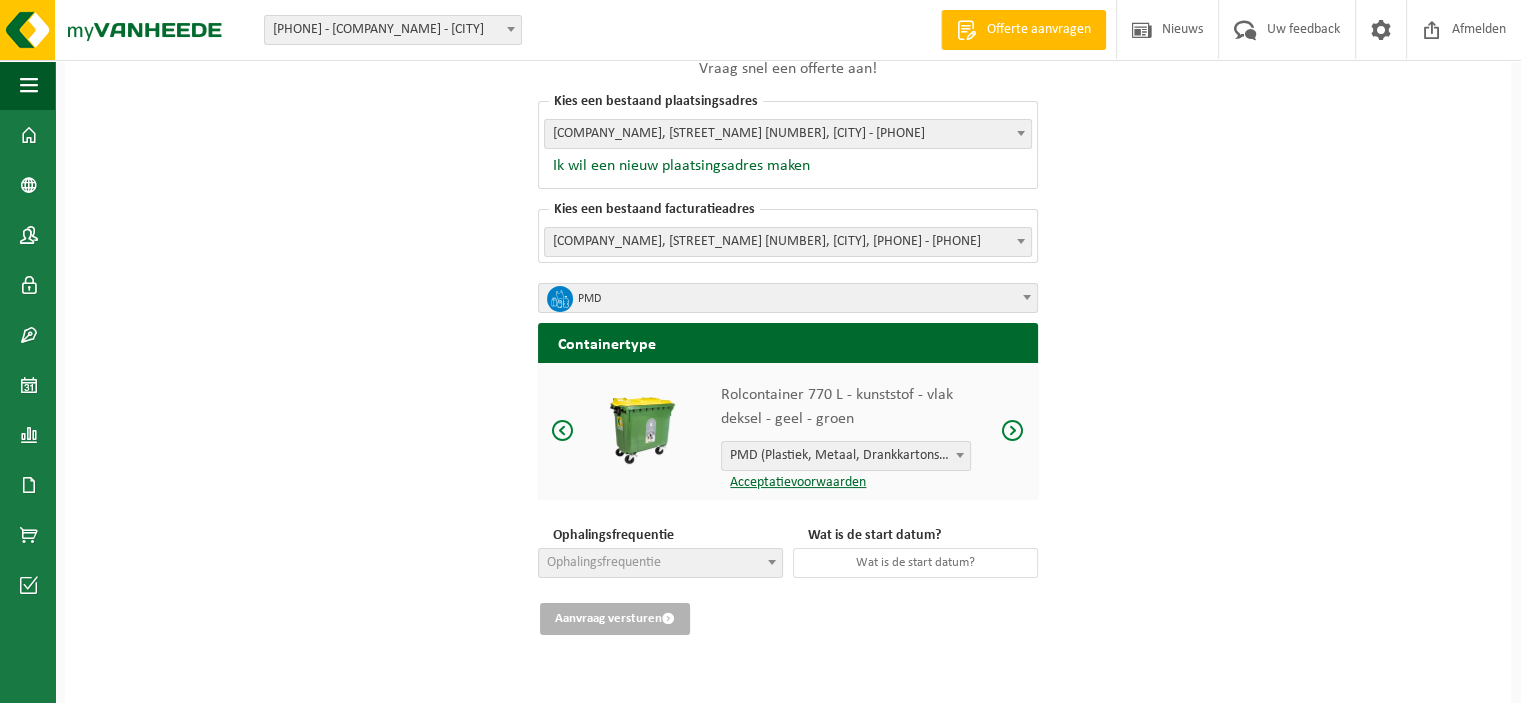 click at bounding box center [563, 430] 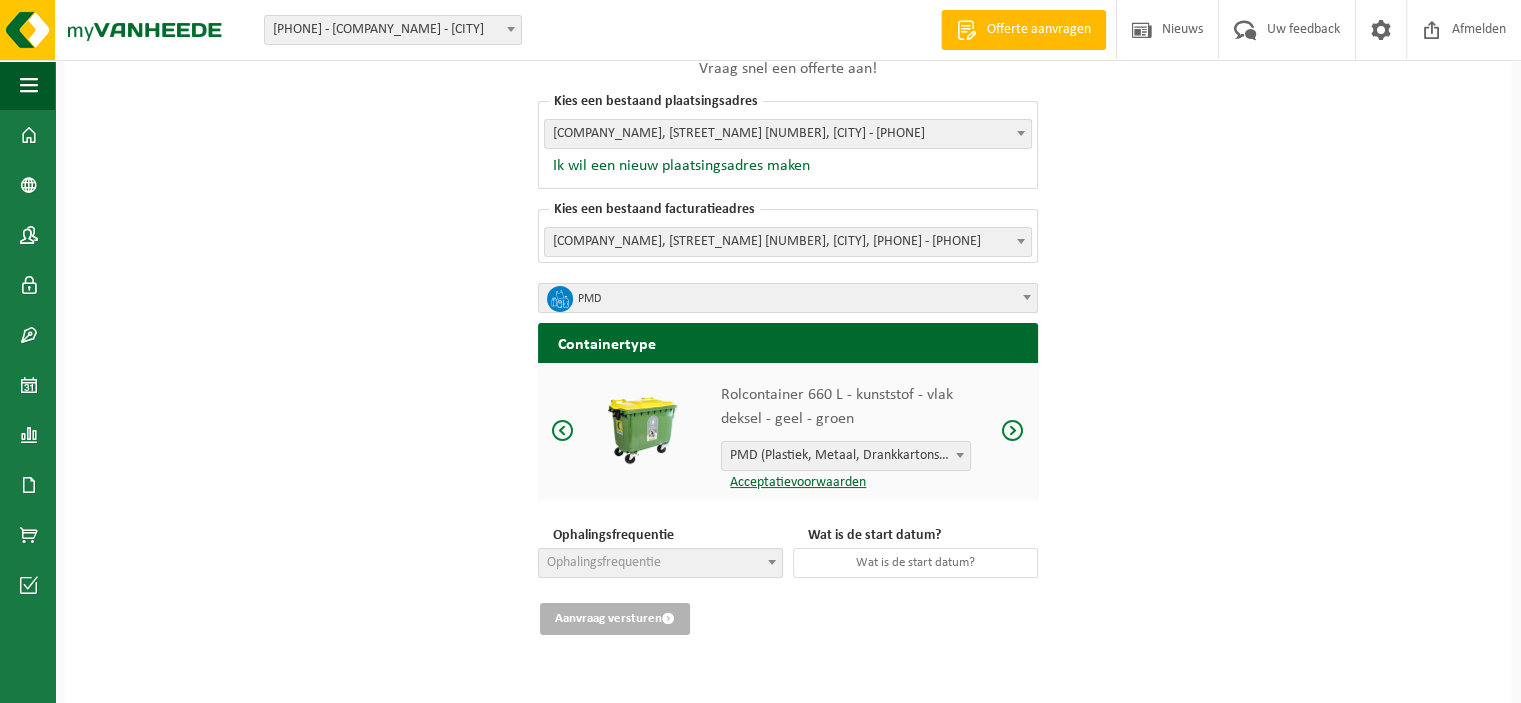 click at bounding box center [1013, 430] 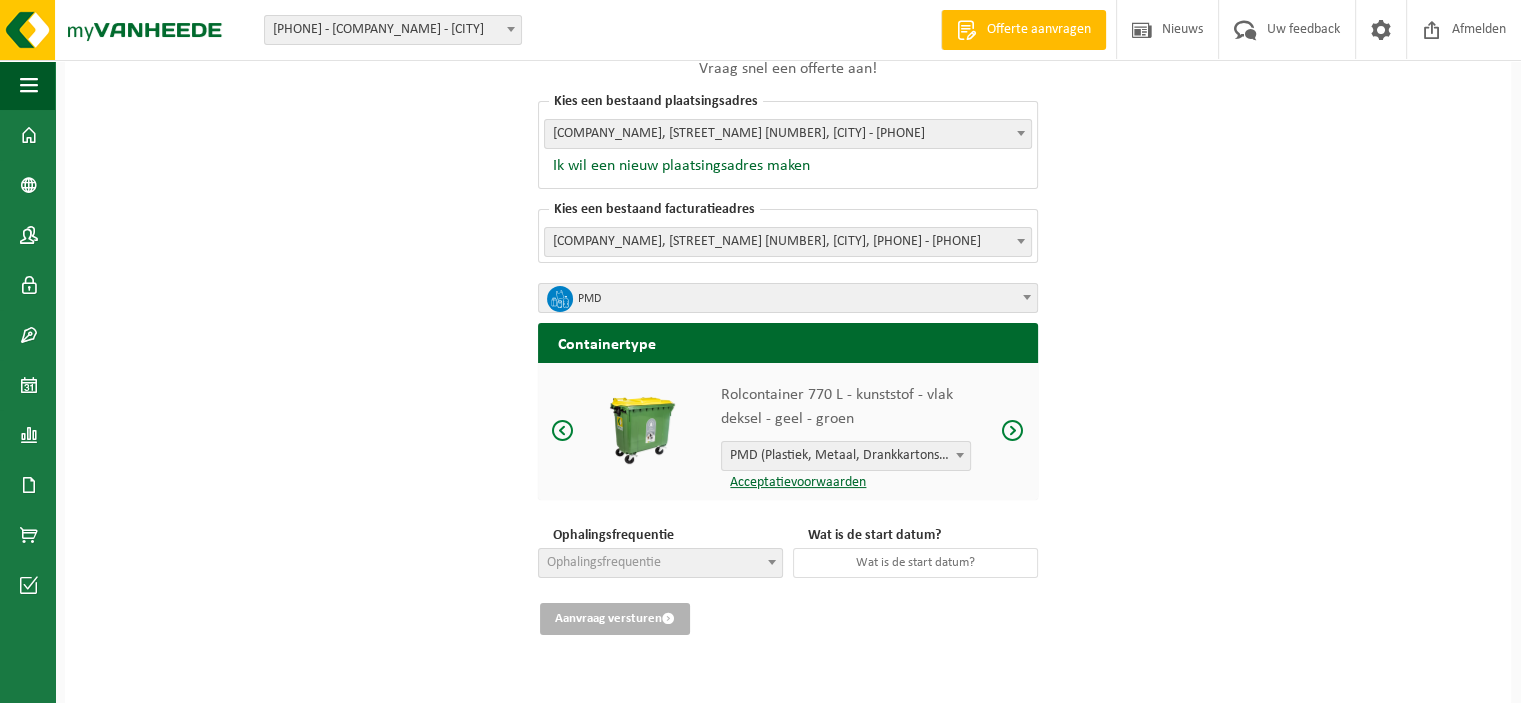 click at bounding box center (1013, 430) 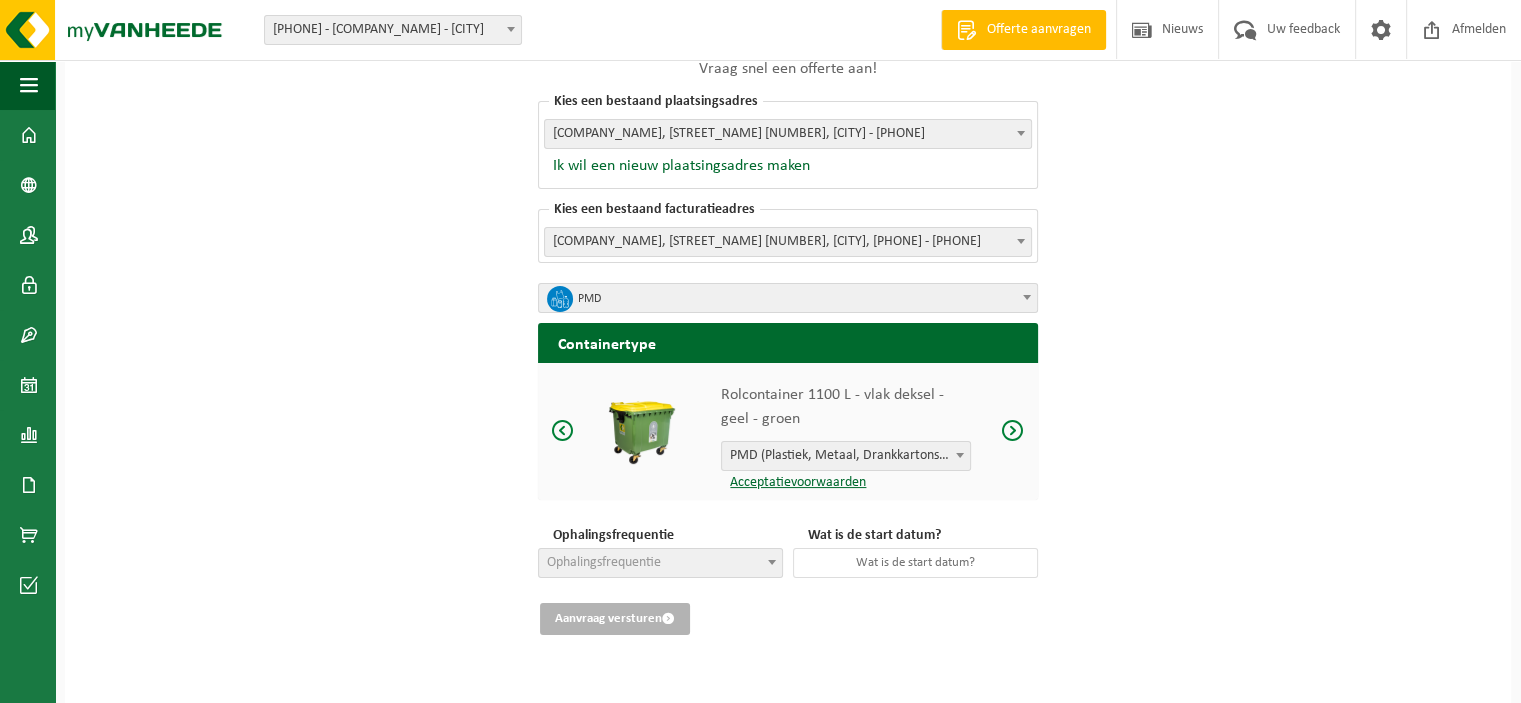 click at bounding box center [563, 430] 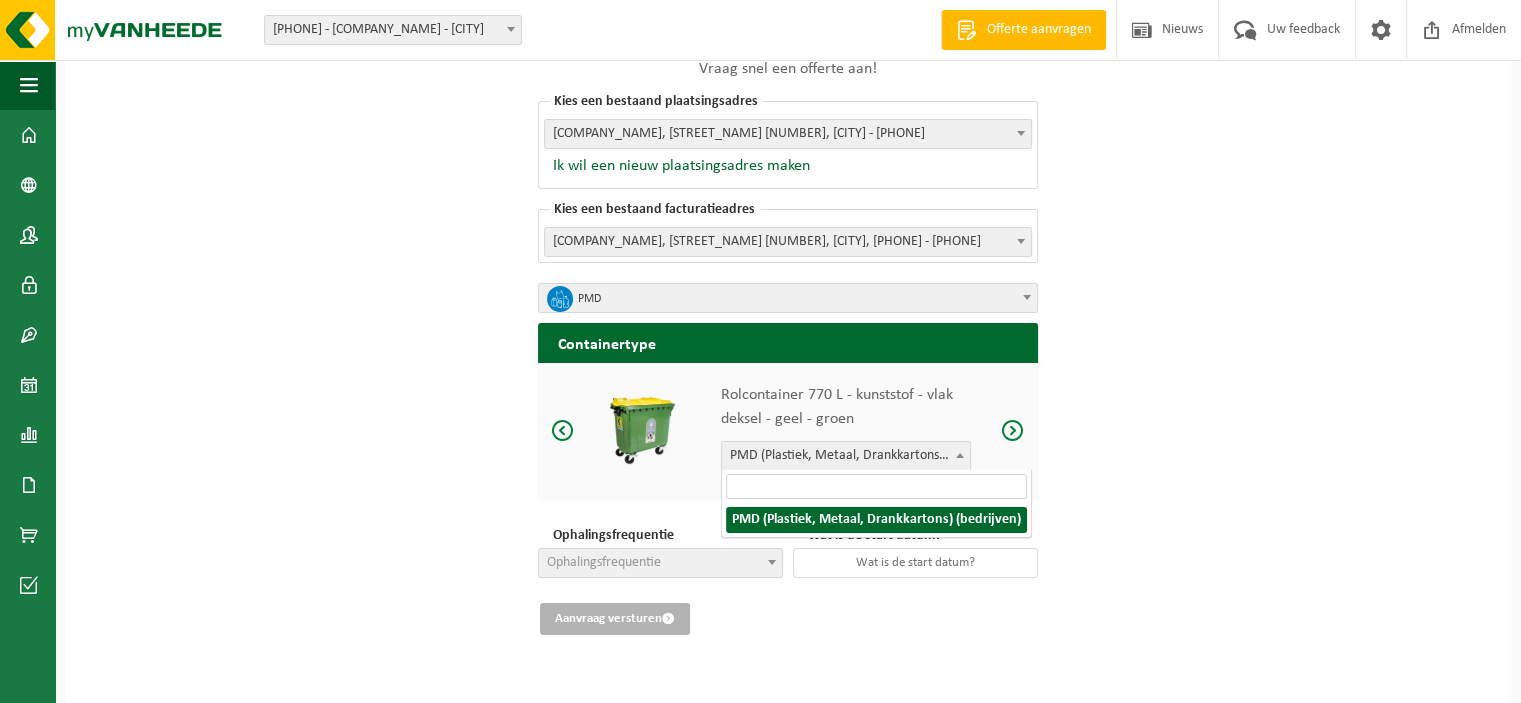 click at bounding box center (960, 455) 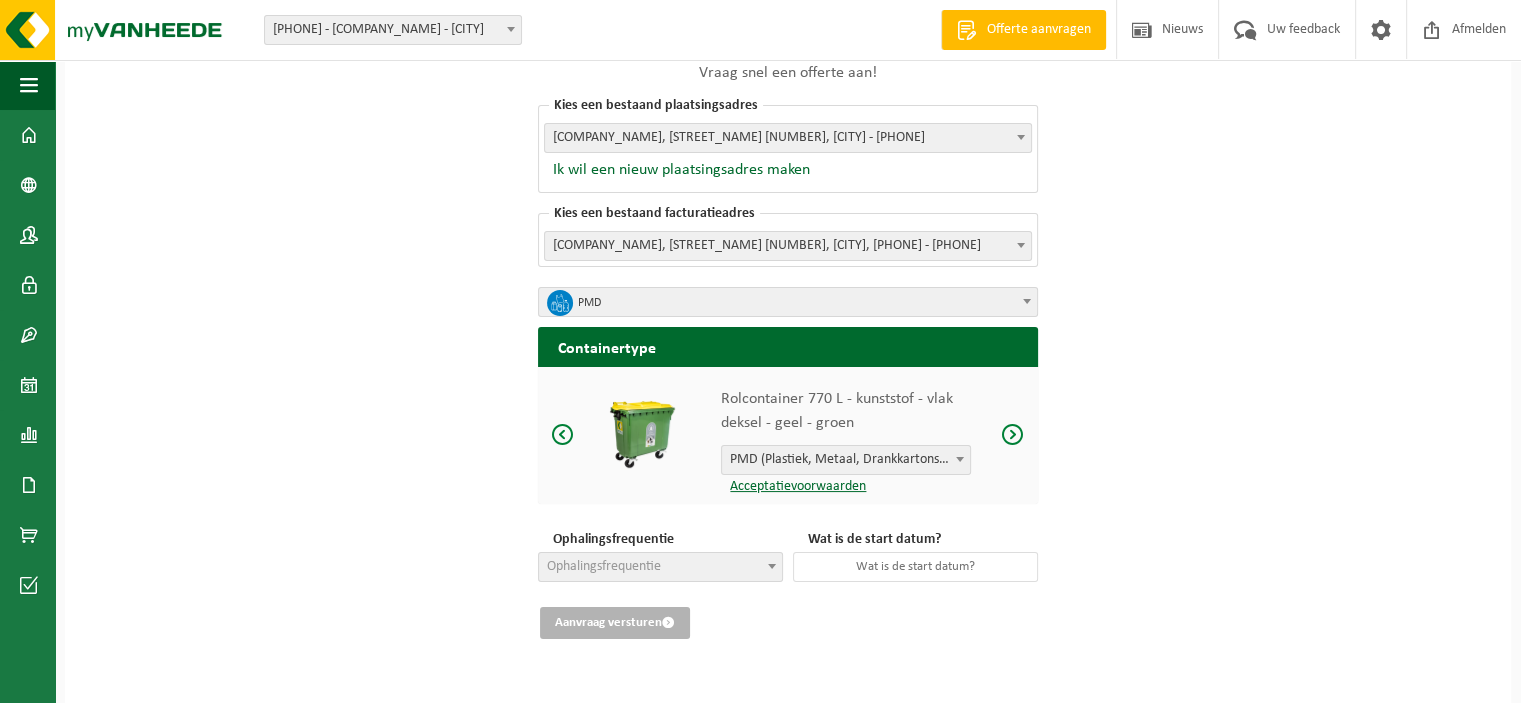 scroll, scrollTop: 128, scrollLeft: 0, axis: vertical 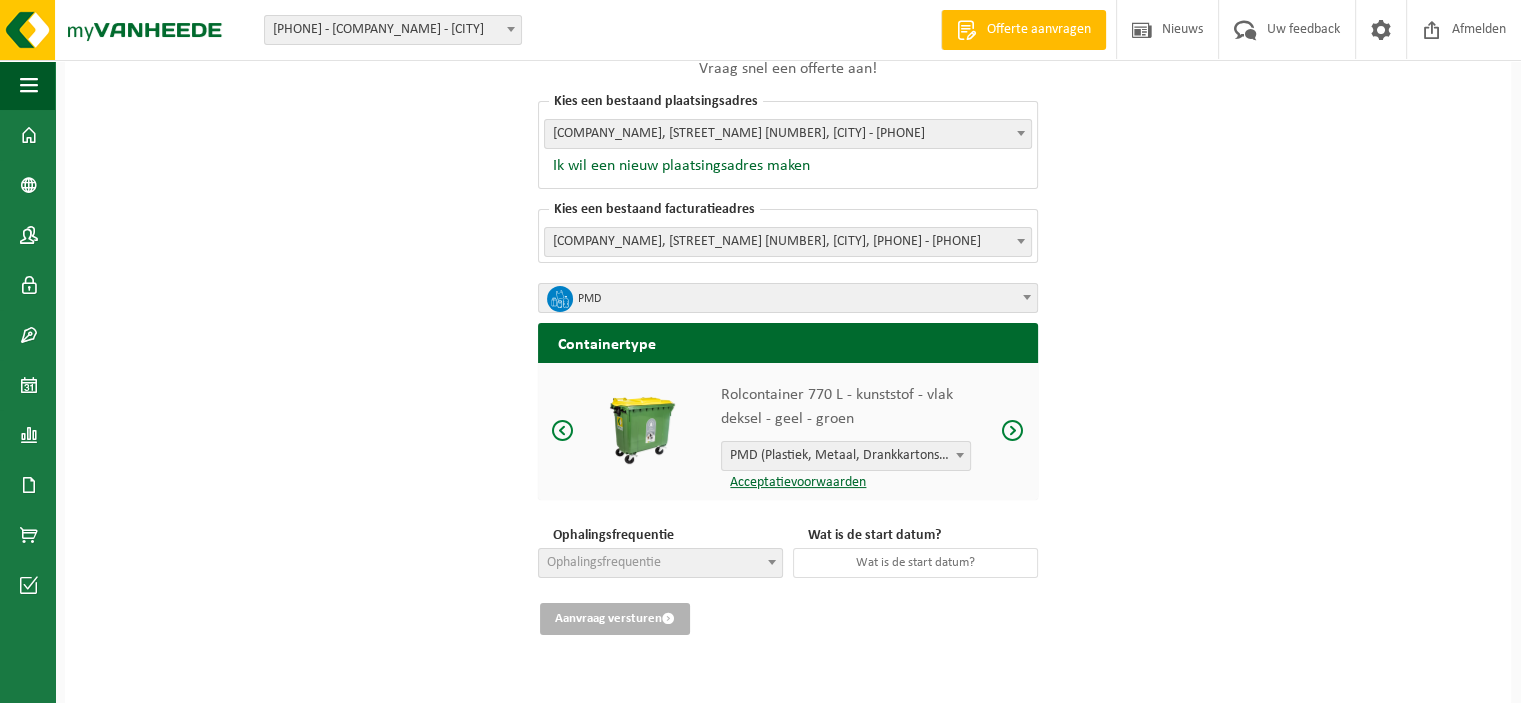 click at bounding box center [772, 562] 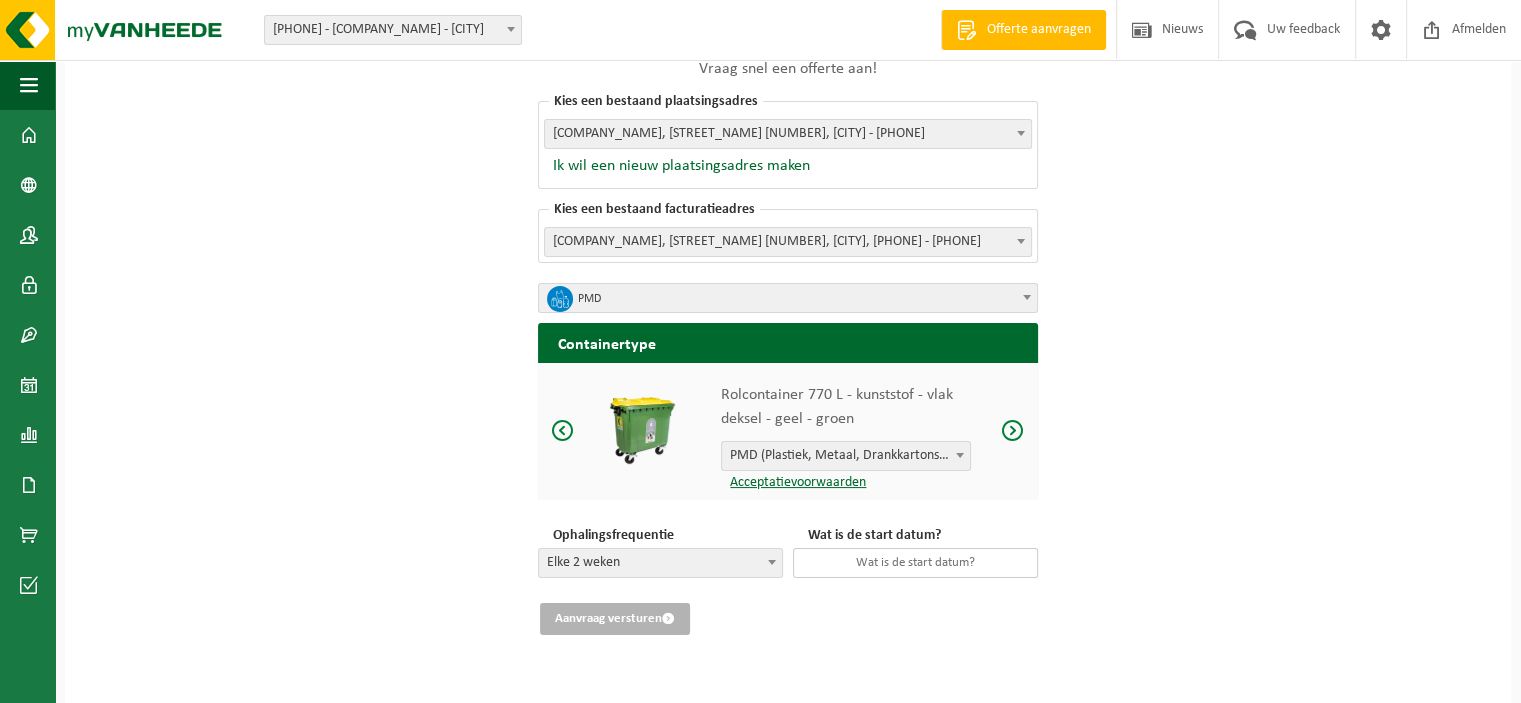 click at bounding box center [915, 563] 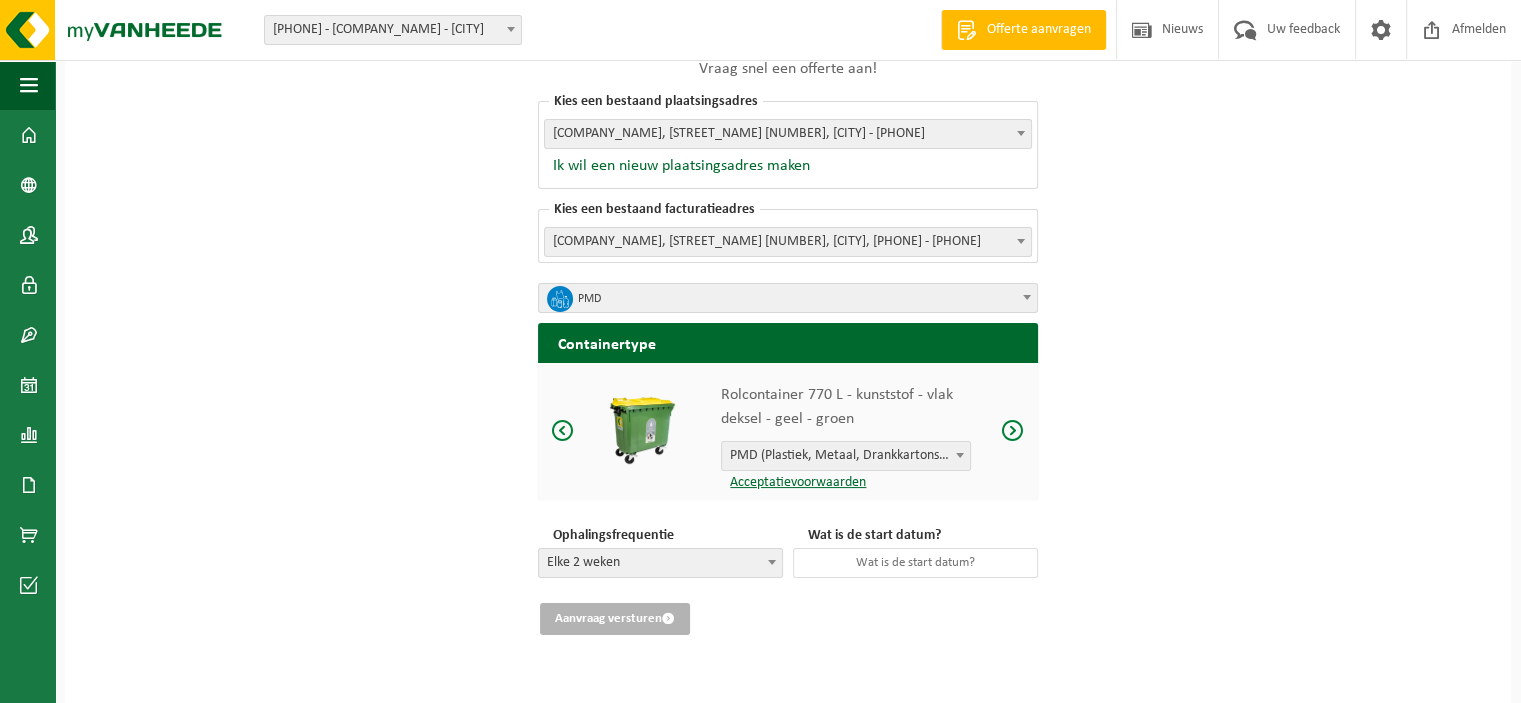 click on "Nieuwe offerte aanvragen   Vraag snel een offerte aan!               Kies een bestaand plaatsingsadres       Wat is het plaatsingsadres?   LA MEXICANA, BUKE 6, ZOTTEGEM - 10-881538 LA MEXICANA, BUKE 6, ZOTTEGEM - 10-881538 LA MEXICANA, BUKE 6, ZOTTEGEM - 10-881538   Ik wil een nieuw plaatsingsadres maken         Maak een nieuw plaatsingsadres           Via uw BTW nummer halen we uw KBO gegevens op                                                                   Kies uw sector   Kies uw sector         Ik wil een bestaand plaatsingsadres kiezen               Kies een bestaand facturatieadres       Wat is het facturatieadres?   LA MEXICANA, BUKE 6, ZOTTEGEM, 0715.503.078 - 10-881538 LA MEXICANA, BUKE 6, ZOTTEGEM, 0715.503.078 - 10-881538 LA MEXICANA, BUKE 6, ZOTTEGEM, 0715.503.078 - 10-881538 LA MEXICANA, BUKE 6, ZOTTEGEM, 0715.503.078 - 10-881538             Kies de afvalstroom   Hol glas PMD                             PMD             Containertype     Aantal:    1" at bounding box center [788, 324] 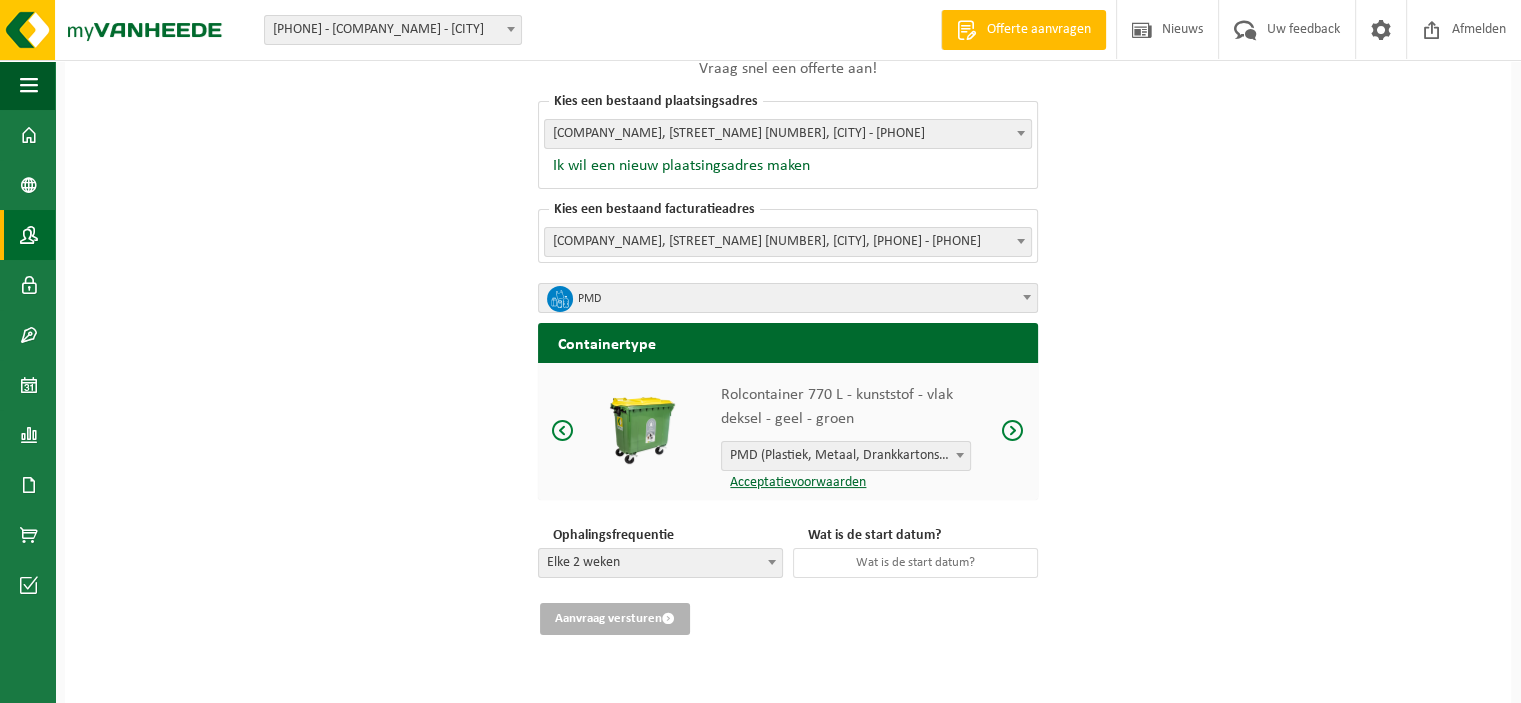 click at bounding box center [29, 235] 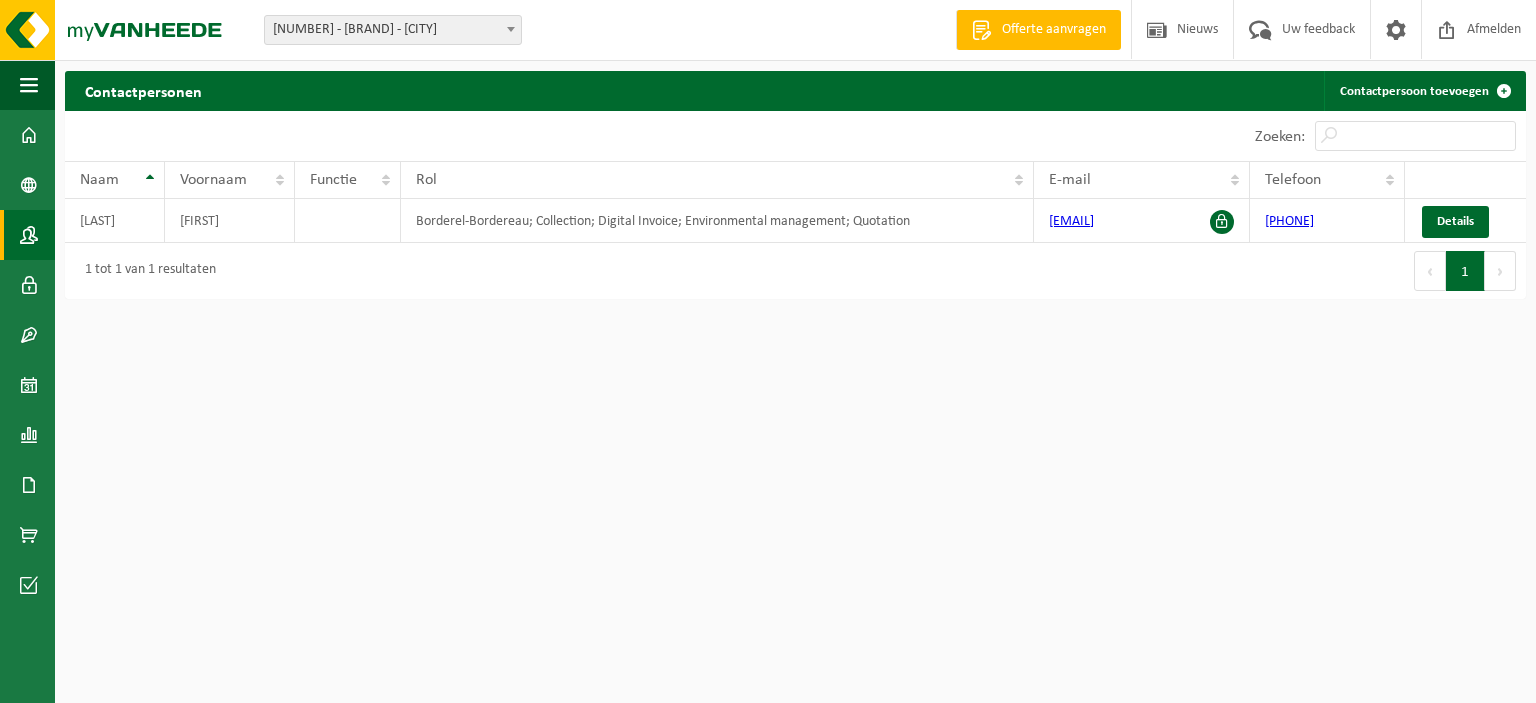 scroll, scrollTop: 0, scrollLeft: 0, axis: both 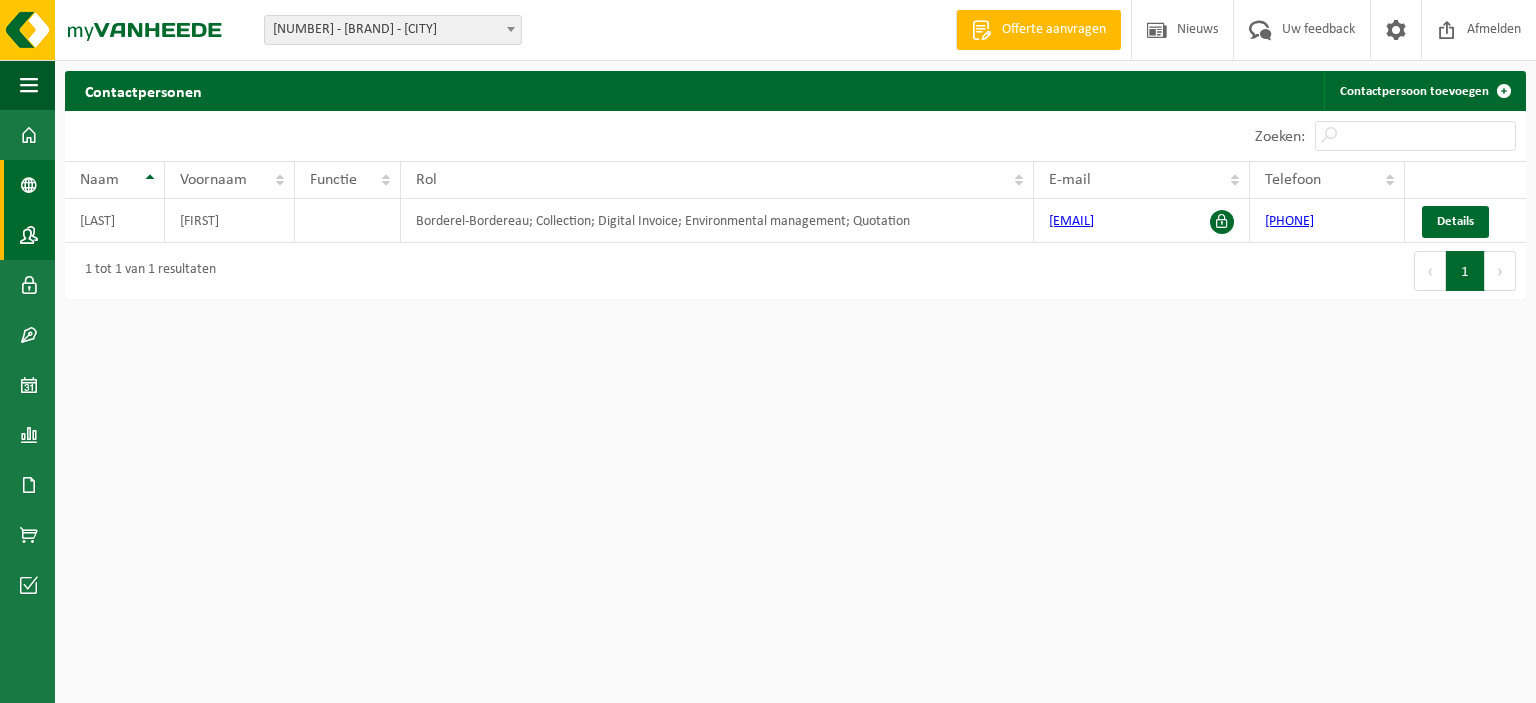 click at bounding box center [29, 185] 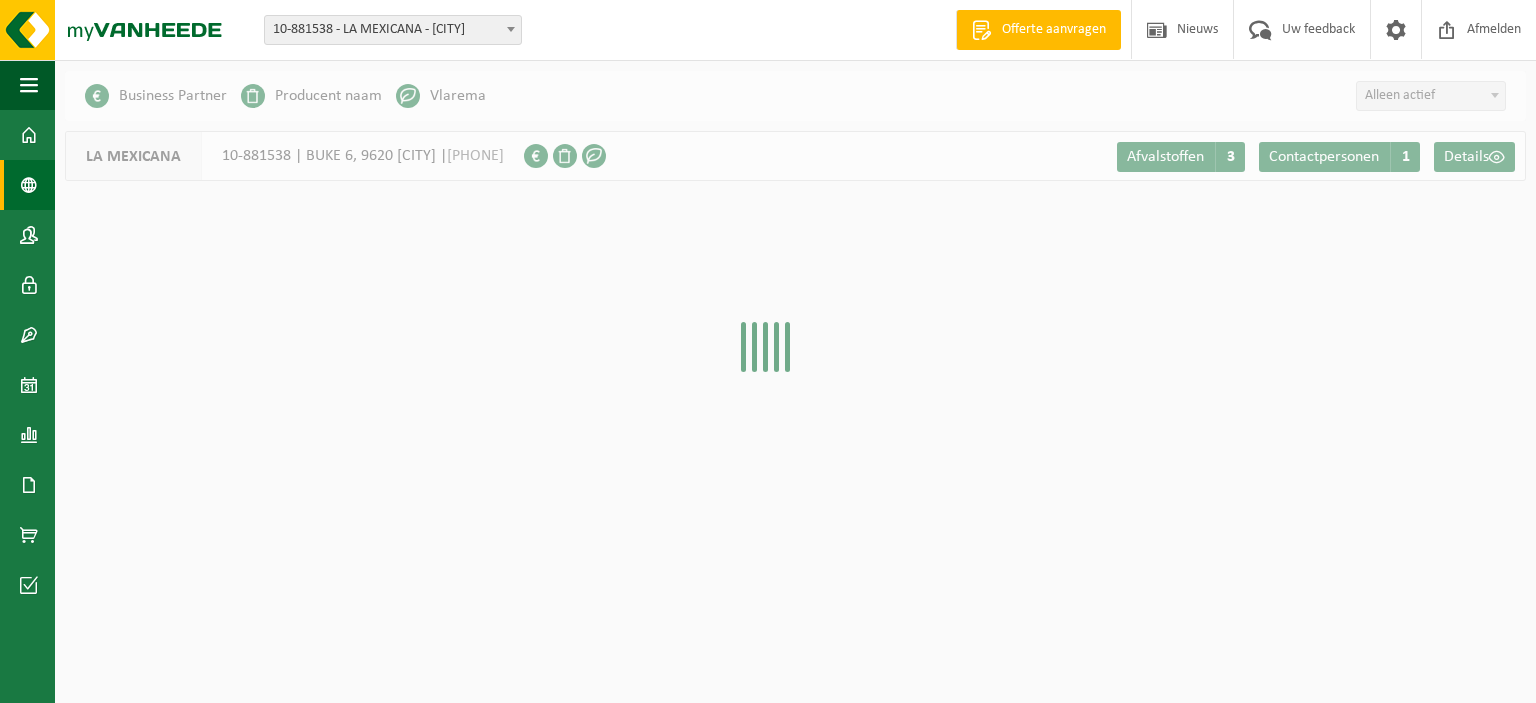 scroll, scrollTop: 0, scrollLeft: 0, axis: both 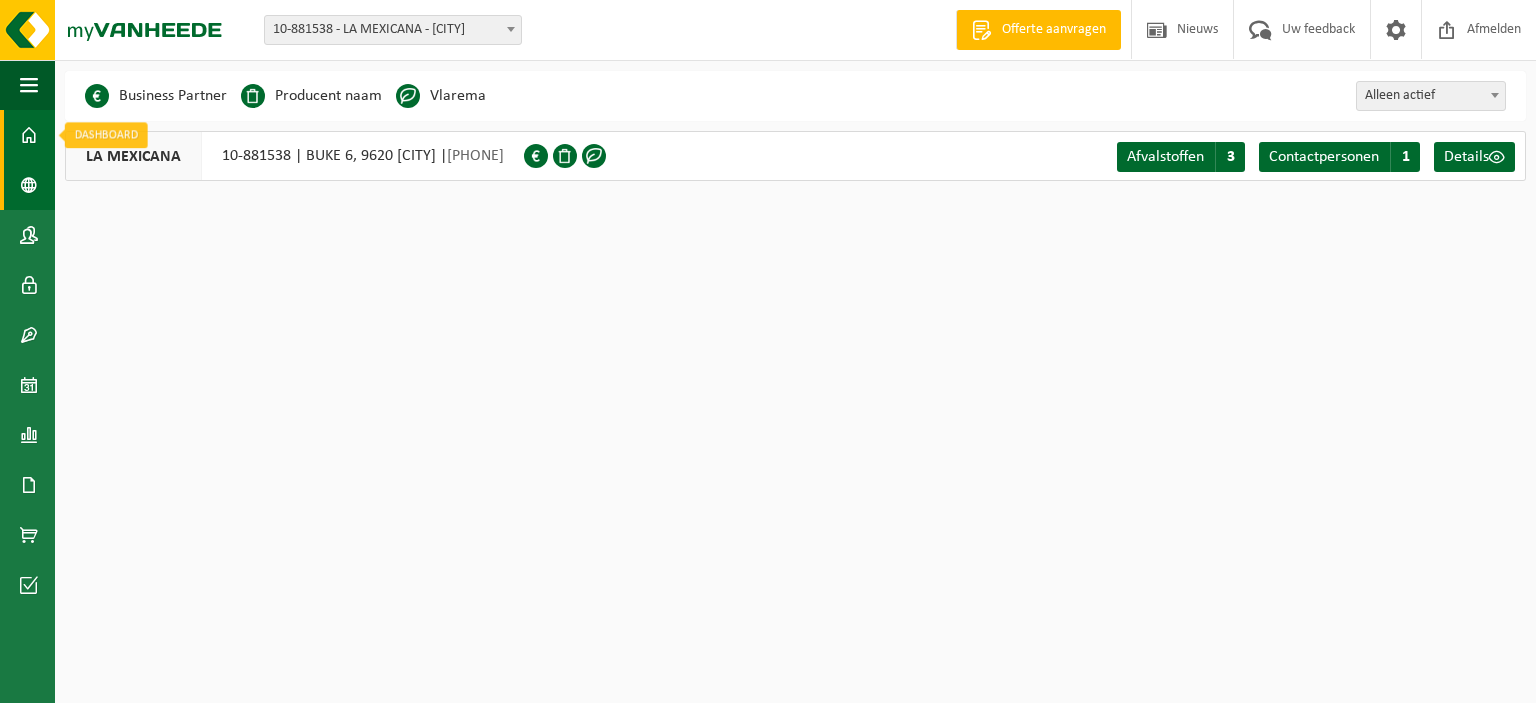 click on "Dashboard" at bounding box center (27, 135) 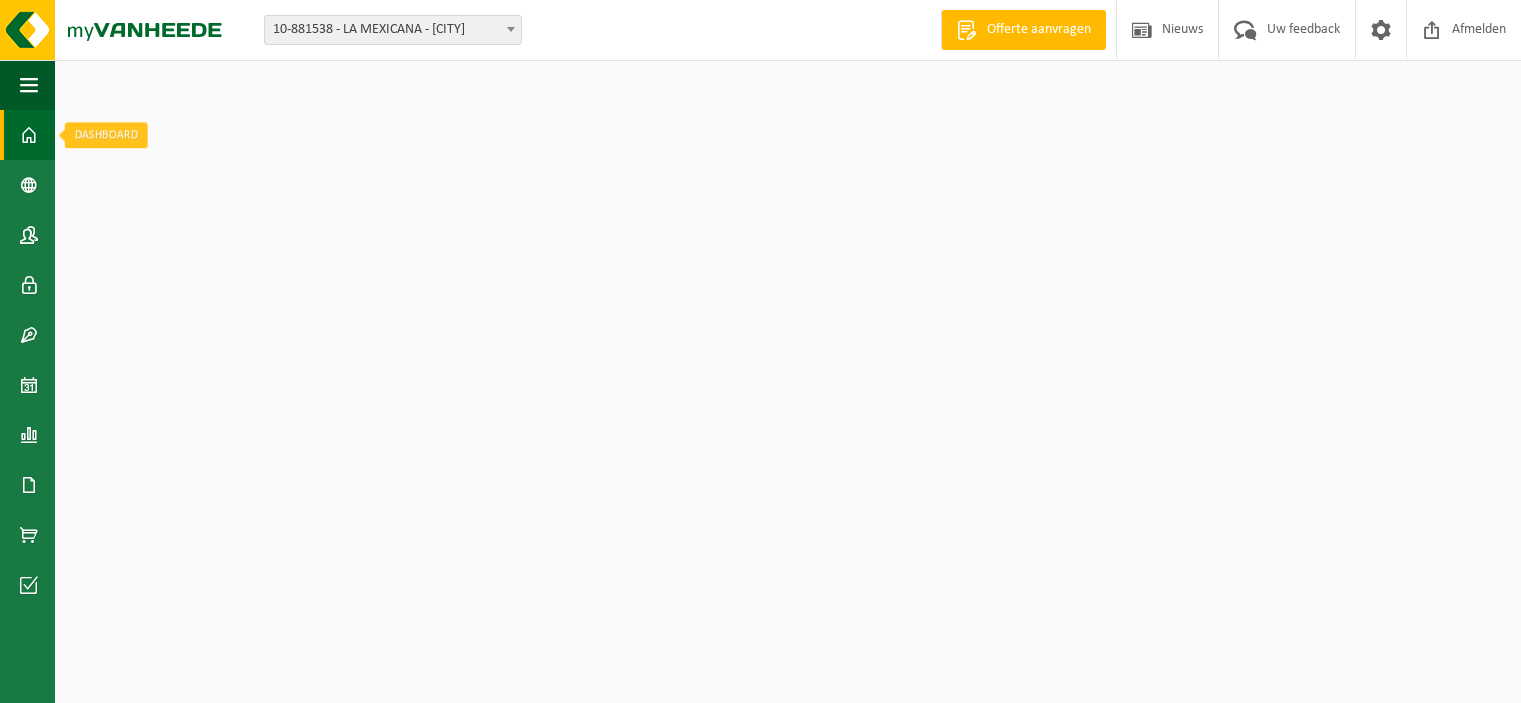 scroll, scrollTop: 0, scrollLeft: 0, axis: both 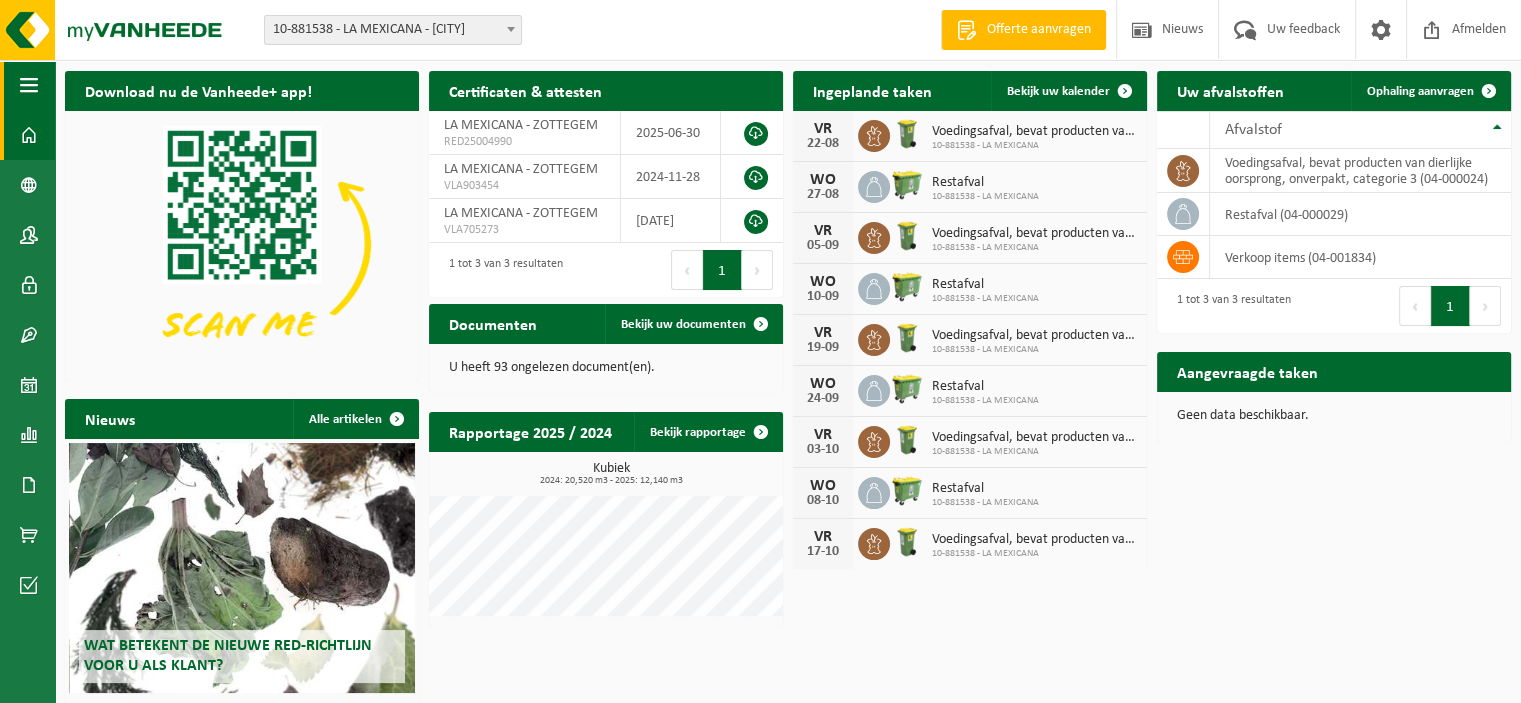 click at bounding box center [29, 85] 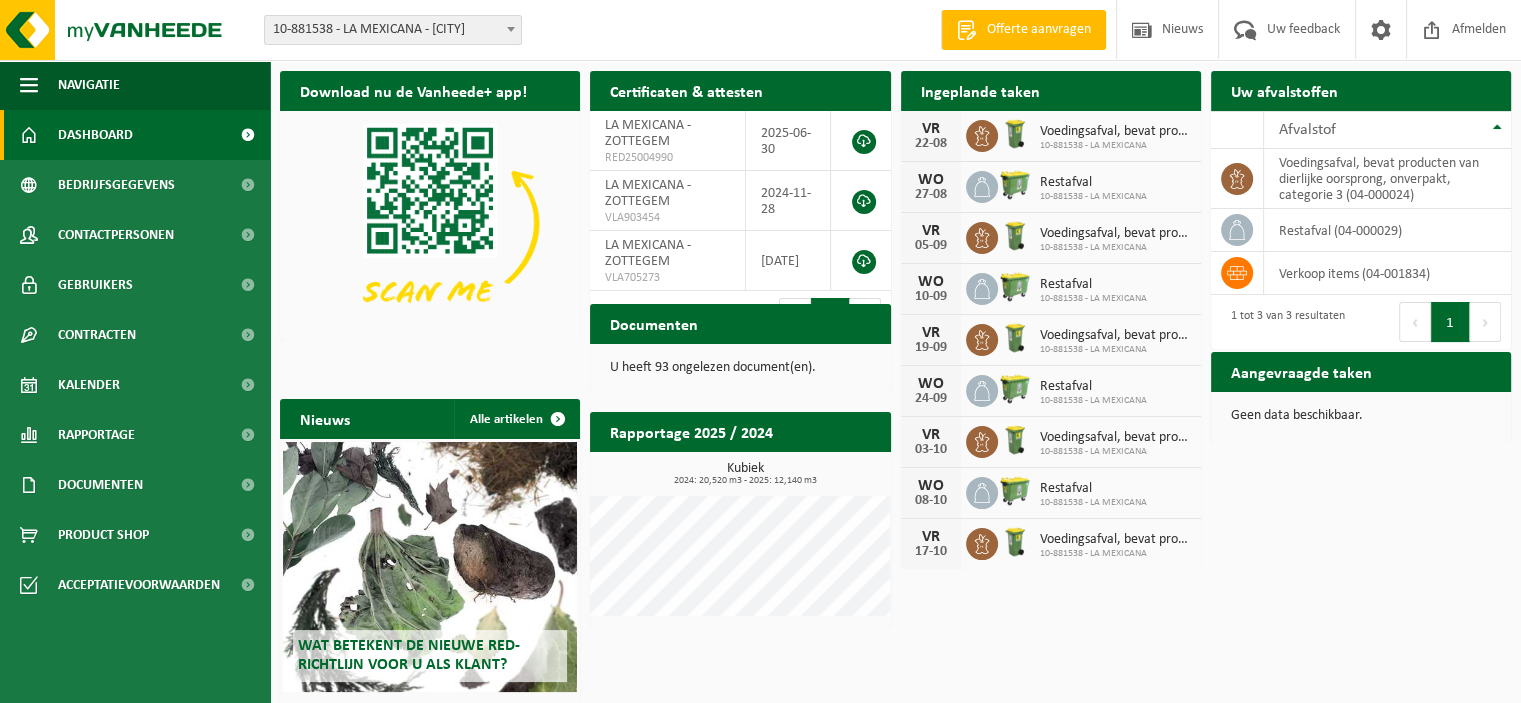 click on "Download nu de Vanheede+ app!       Verberg                           Certificaten & attesten       Bekijk uw certificaten             LA MEXICANA - [CITY] RED25004990 2025-06-30 LA MEXICANA - [CITY] VLA903454 2024-11-28 LA MEXICANA - [CITY] VLA705273 2022-03-16 1 tot 3 van 3 resultaten Eerste Vorige 1 Volgende Laatste           Ingeplande taken       Bekijk uw kalender                                        VR     [DATE]                                Voedingsafval, bevat producten van dierlijke oorsprong, onverpakt, categorie 3   10-881538 - LA MEXICANA              WO     [DATE]                                Restafval   10-881538 - LA MEXICANA              VR     [DATE]                                Voedingsafval, bevat producten van dierlijke oorsprong, onverpakt, categorie 3   10-881538 - LA MEXICANA              WO     [DATE]                                Restafval   10-881538 - LA MEXICANA              VR     [DATE]                                  10-881538 - LA MEXICANA              WO" at bounding box center [895, 426] 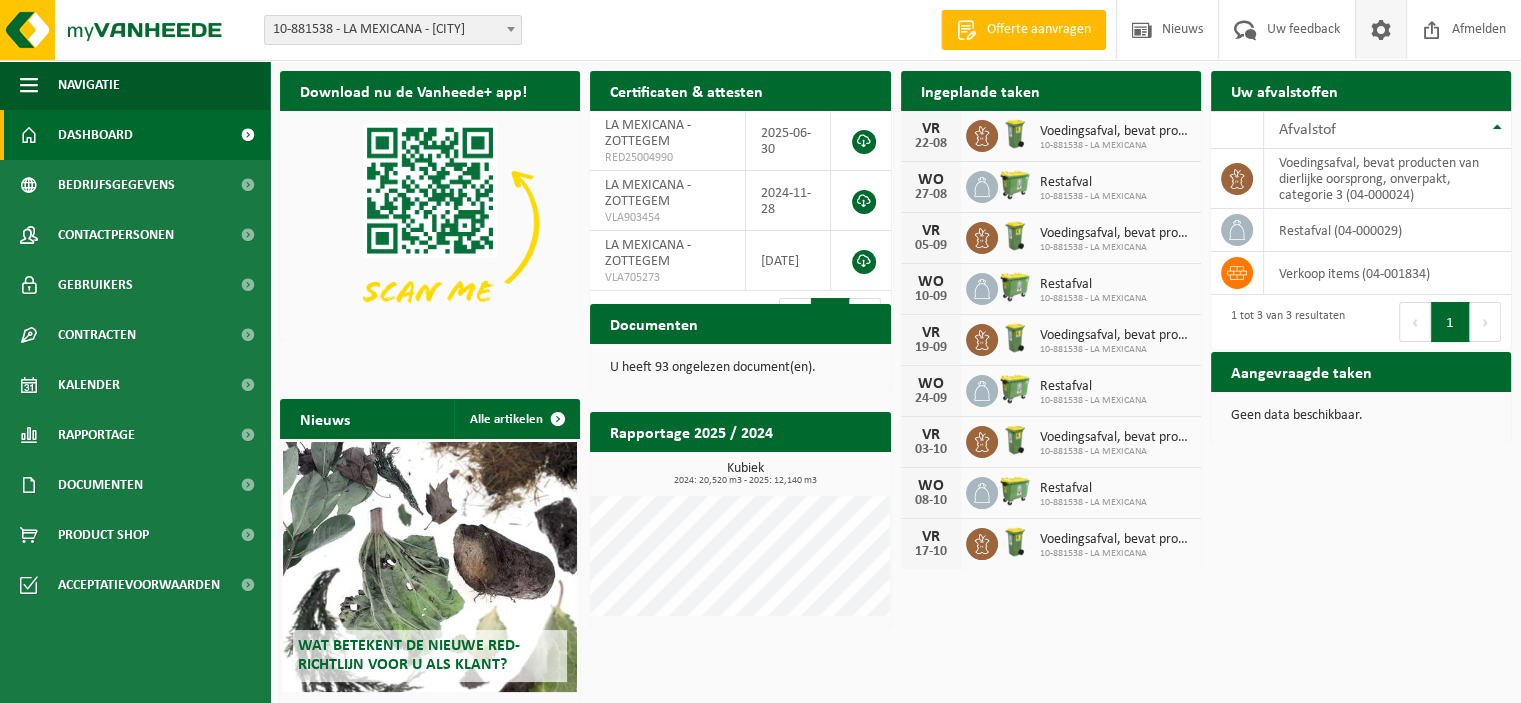 click at bounding box center [1381, 29] 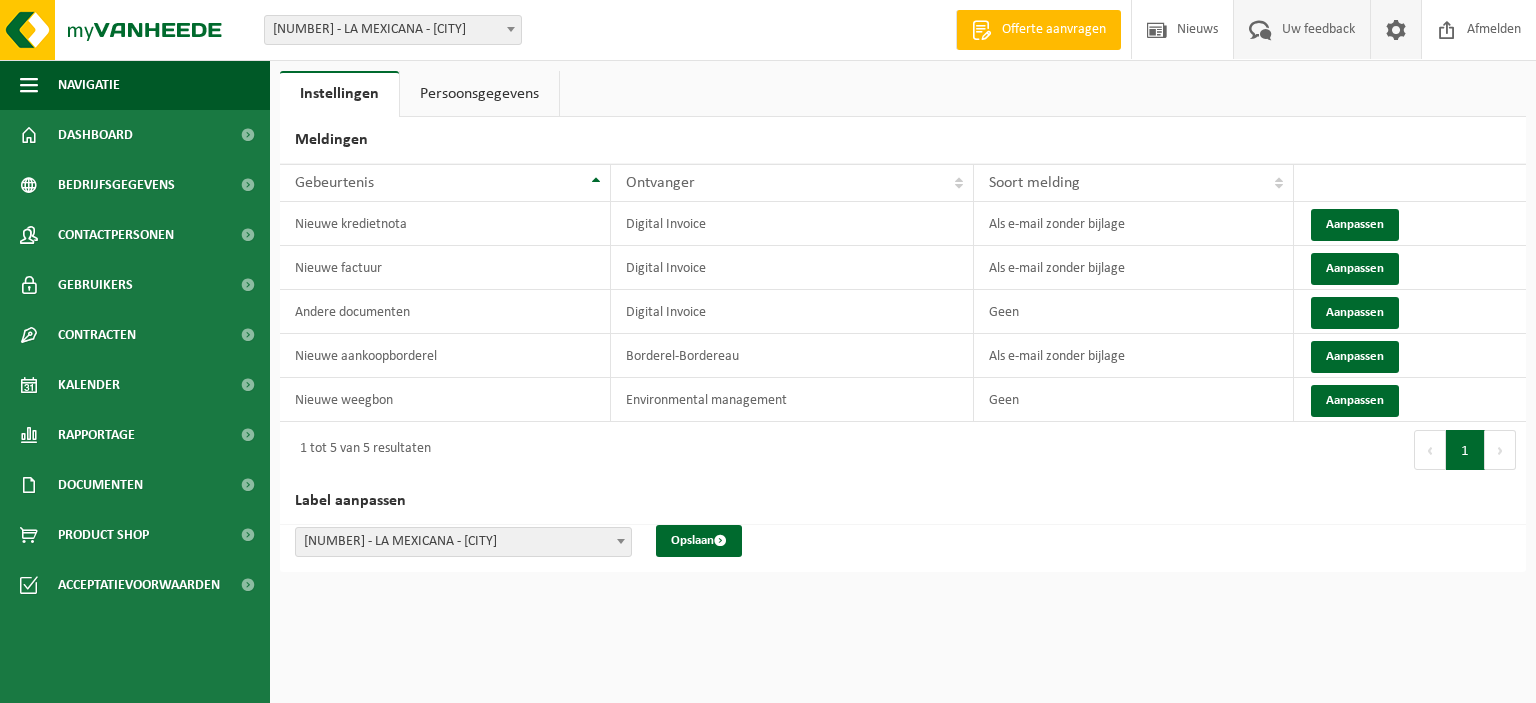 scroll, scrollTop: 0, scrollLeft: 0, axis: both 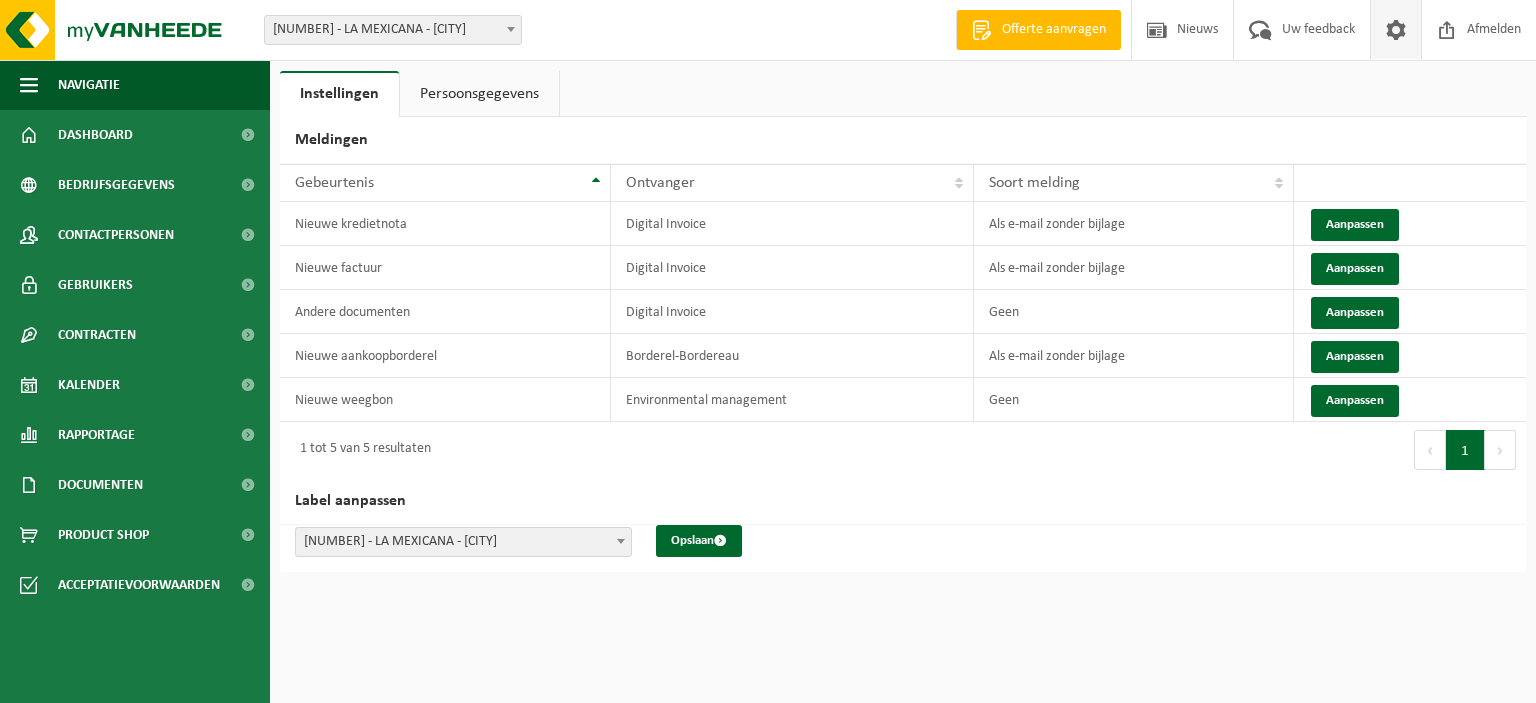 drag, startPoint x: 1117, startPoint y: 492, endPoint x: 1216, endPoint y: 159, distance: 347.40466 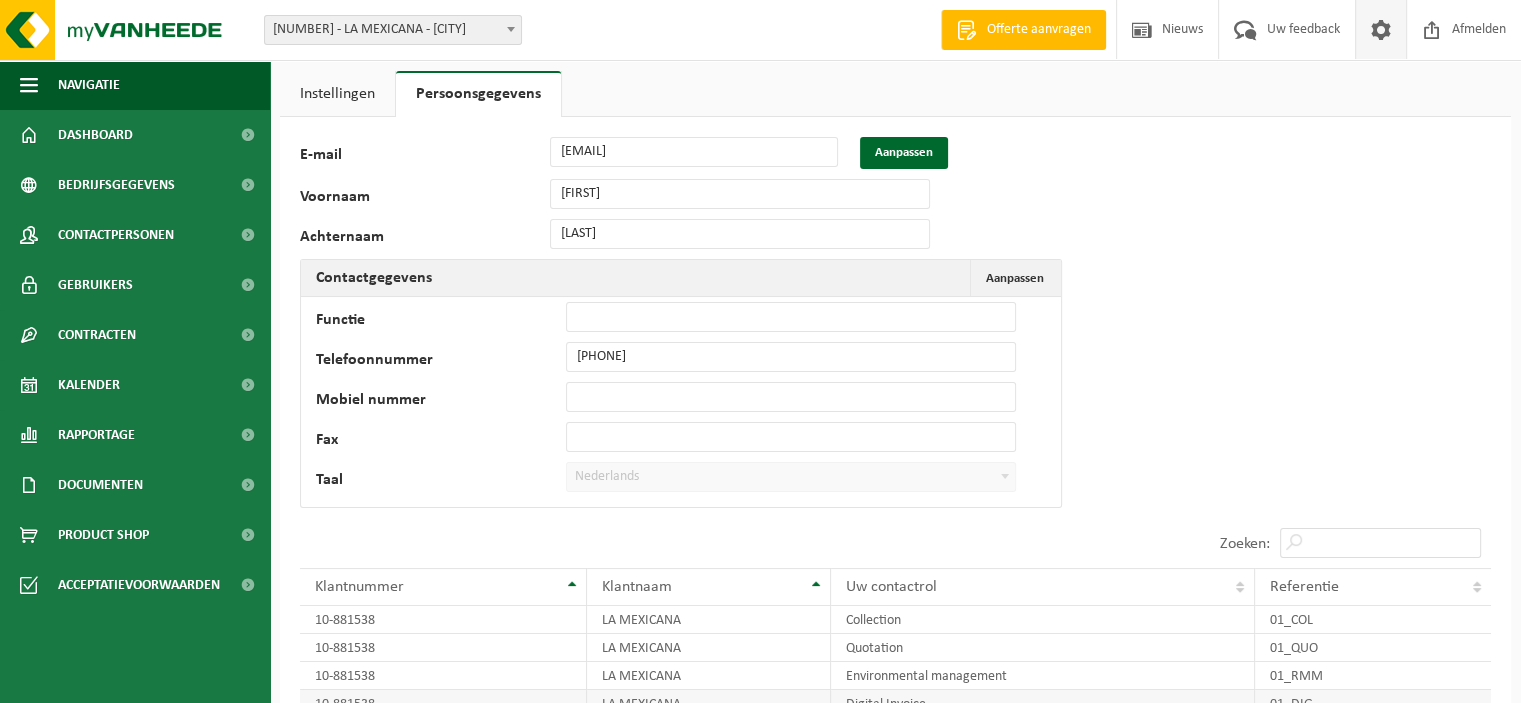 scroll, scrollTop: 219, scrollLeft: 0, axis: vertical 